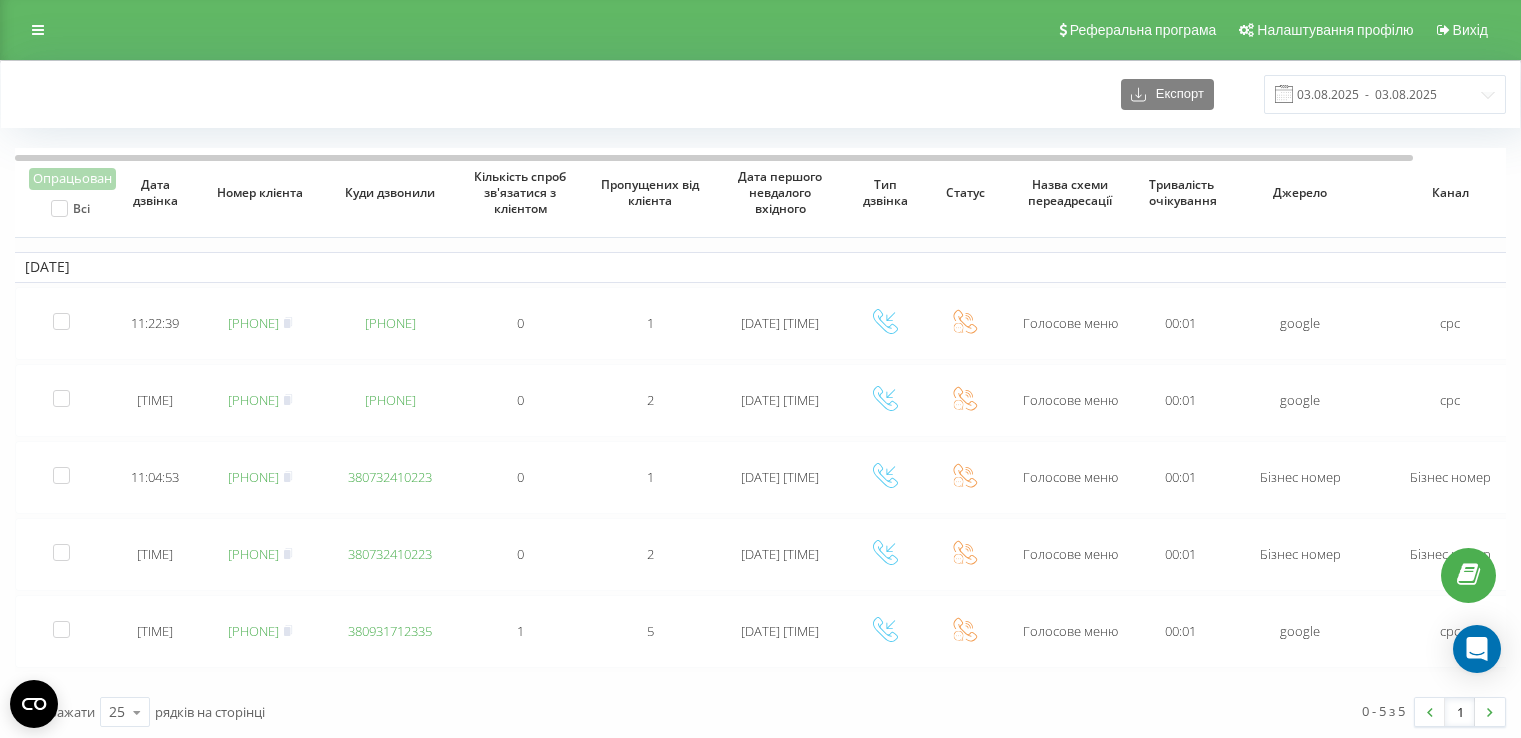 scroll, scrollTop: 0, scrollLeft: 0, axis: both 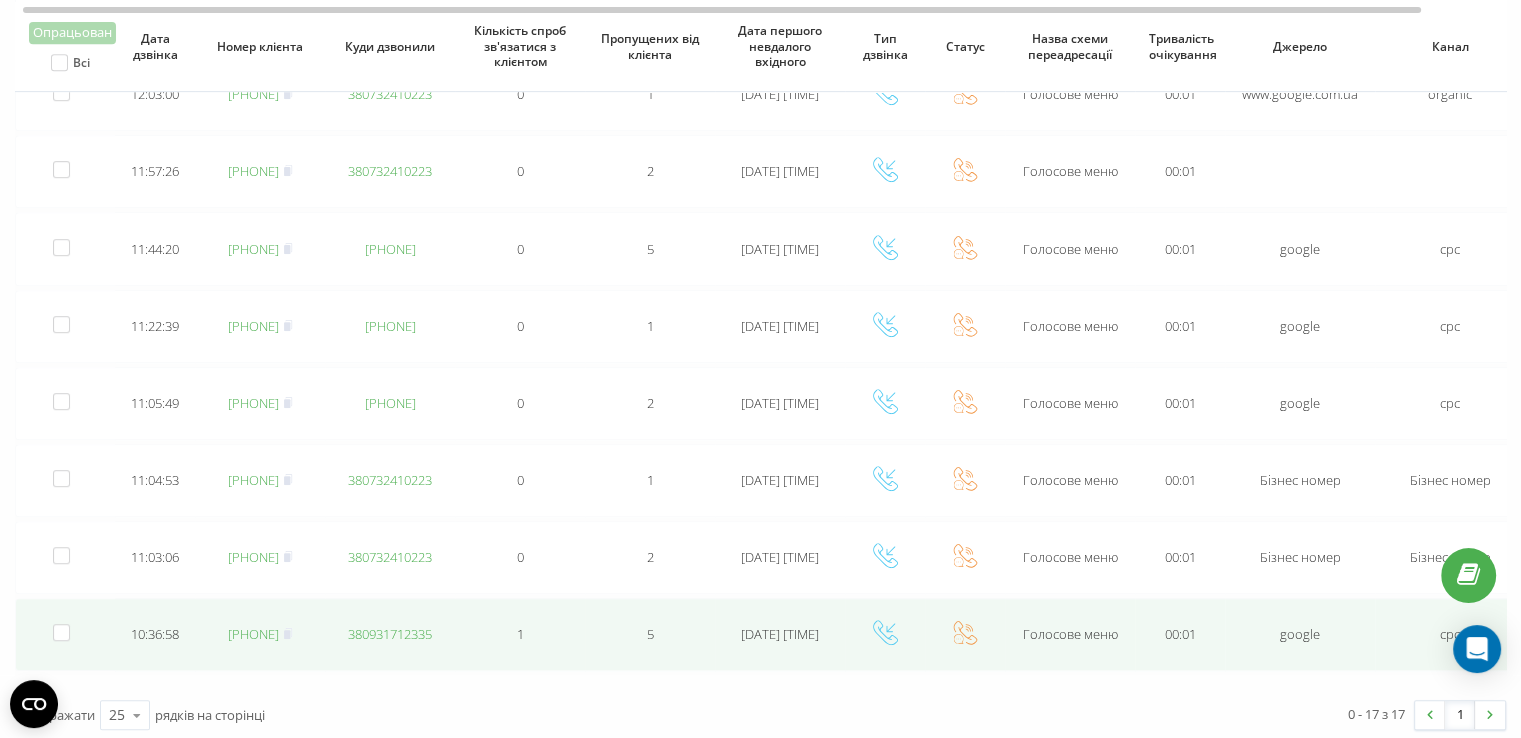 click on "380683767505" at bounding box center (253, 634) 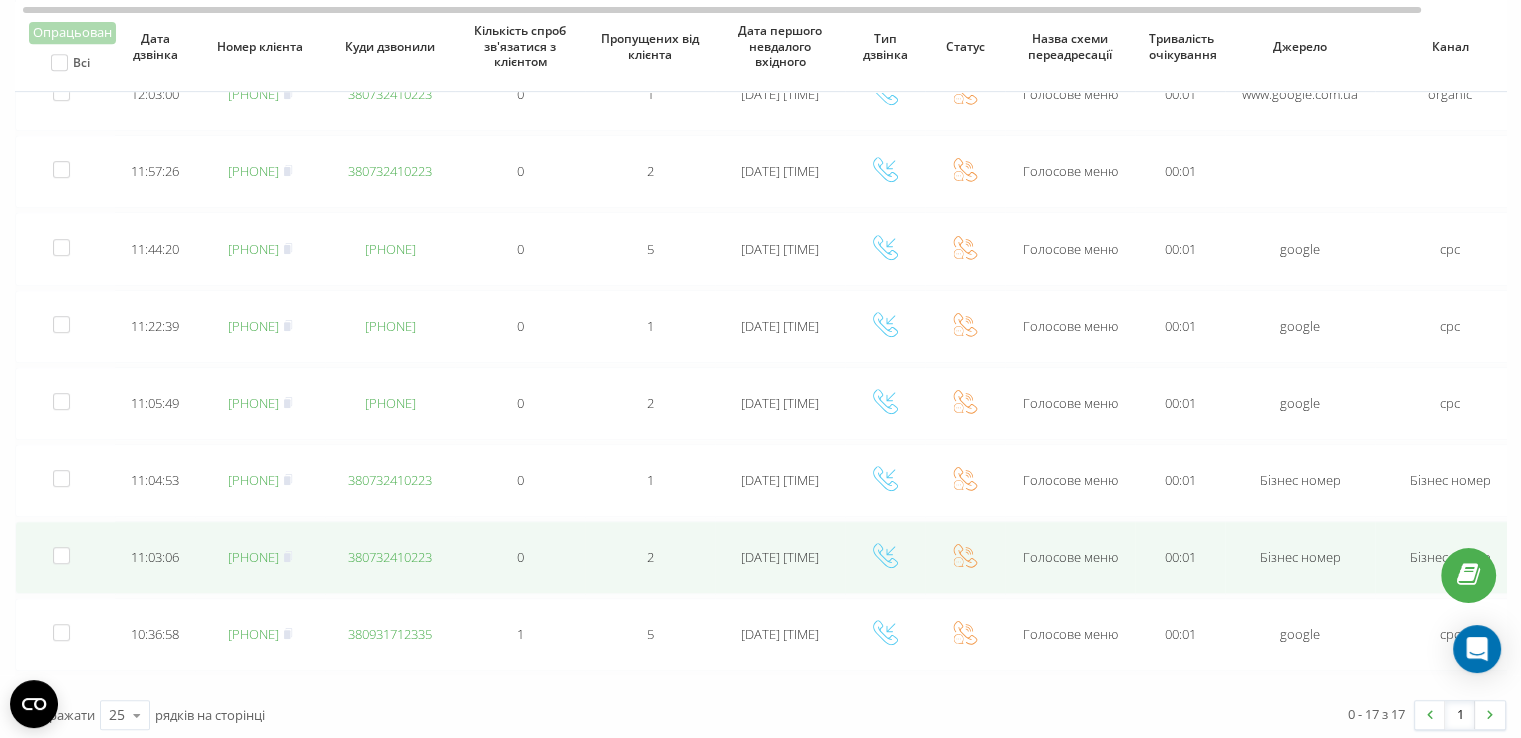 click on "380973255470" at bounding box center [253, 557] 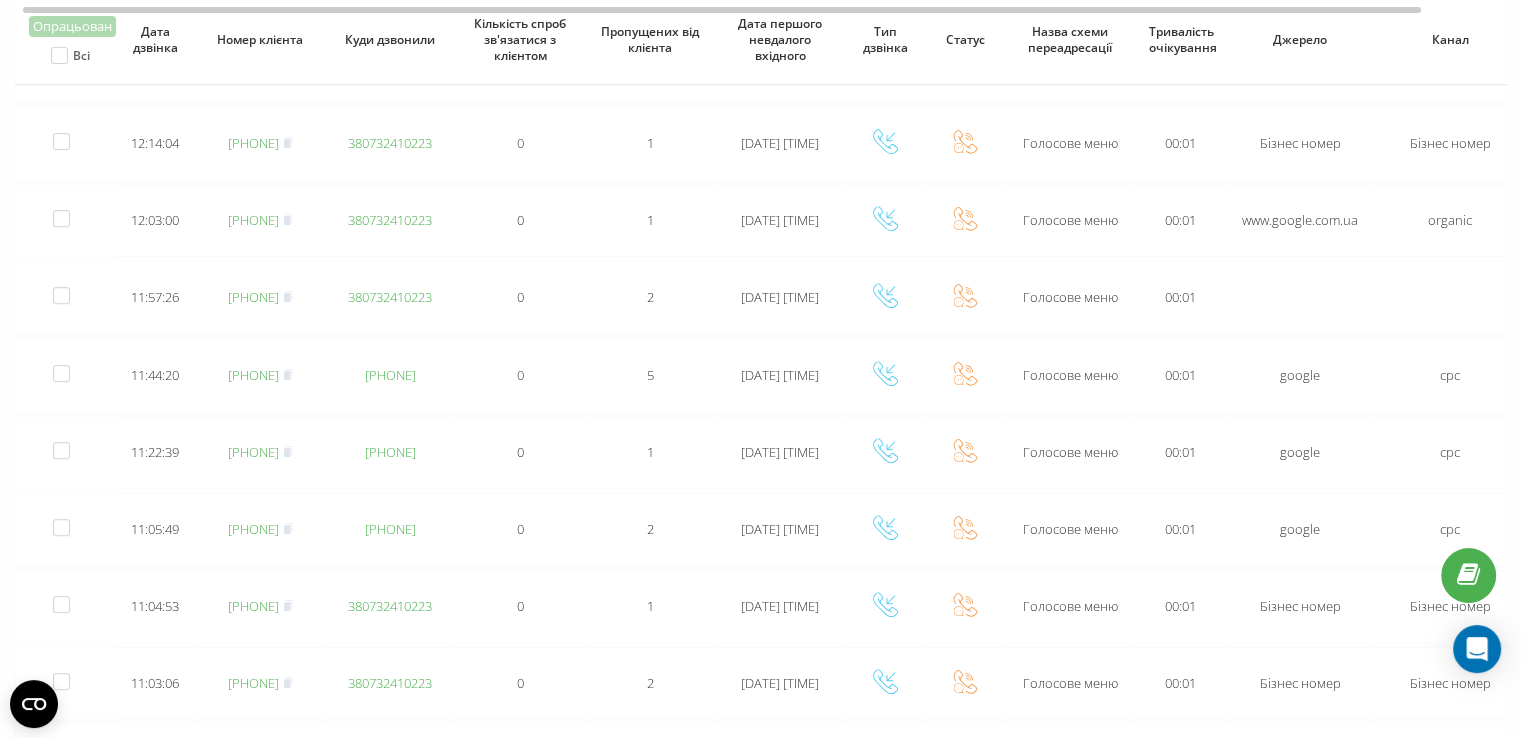 scroll, scrollTop: 781, scrollLeft: 0, axis: vertical 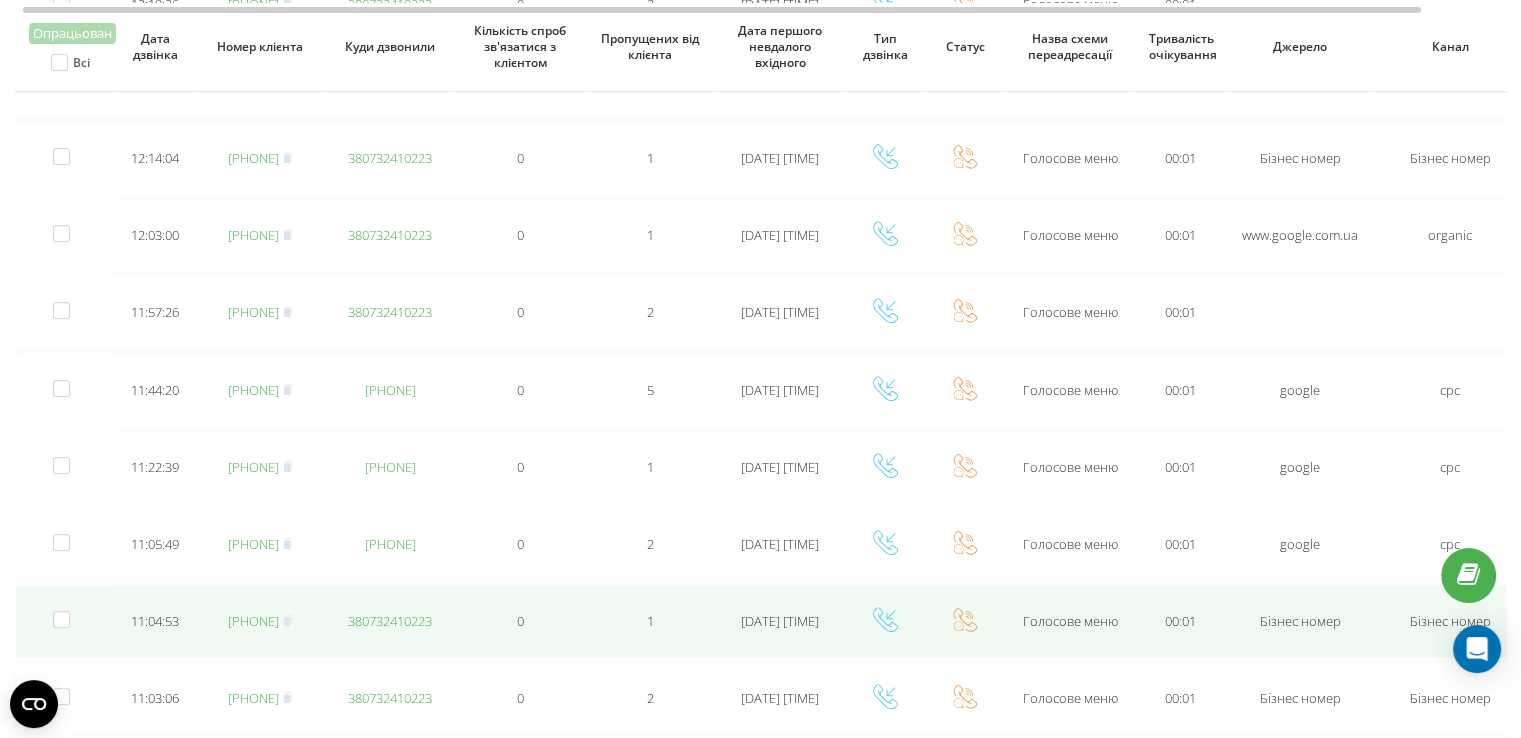 click on "380972994589" at bounding box center (253, 621) 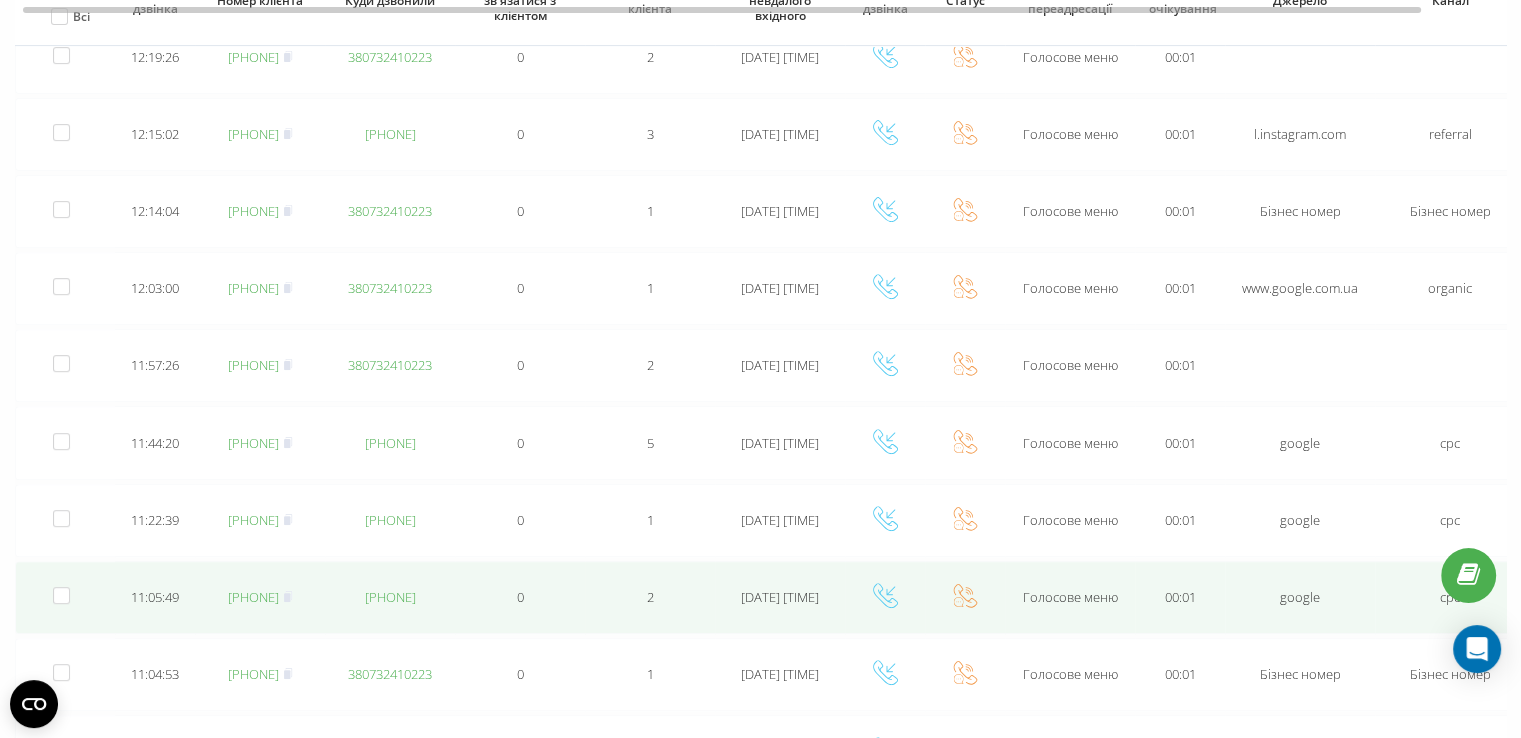 scroll, scrollTop: 681, scrollLeft: 0, axis: vertical 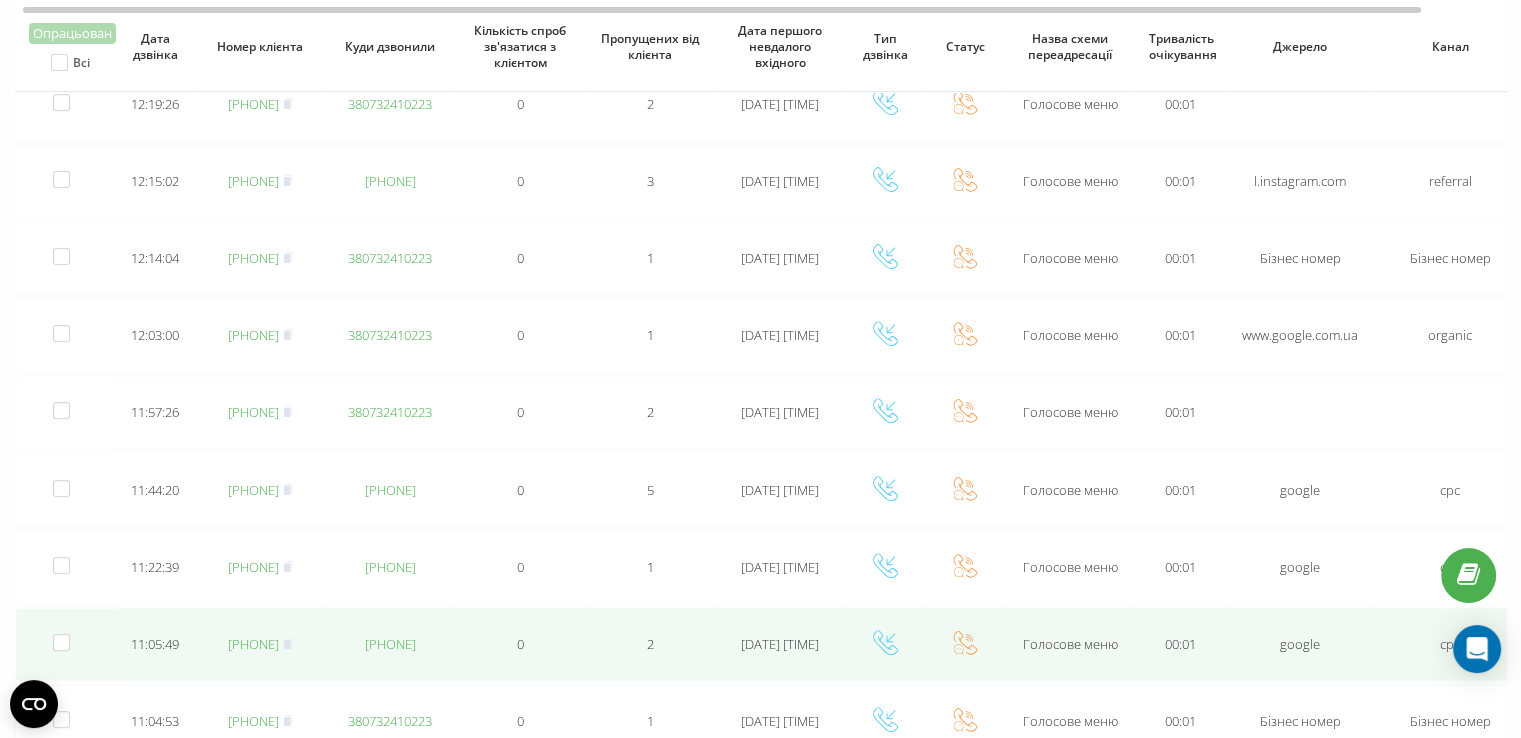 click on "380937908169" at bounding box center (253, 644) 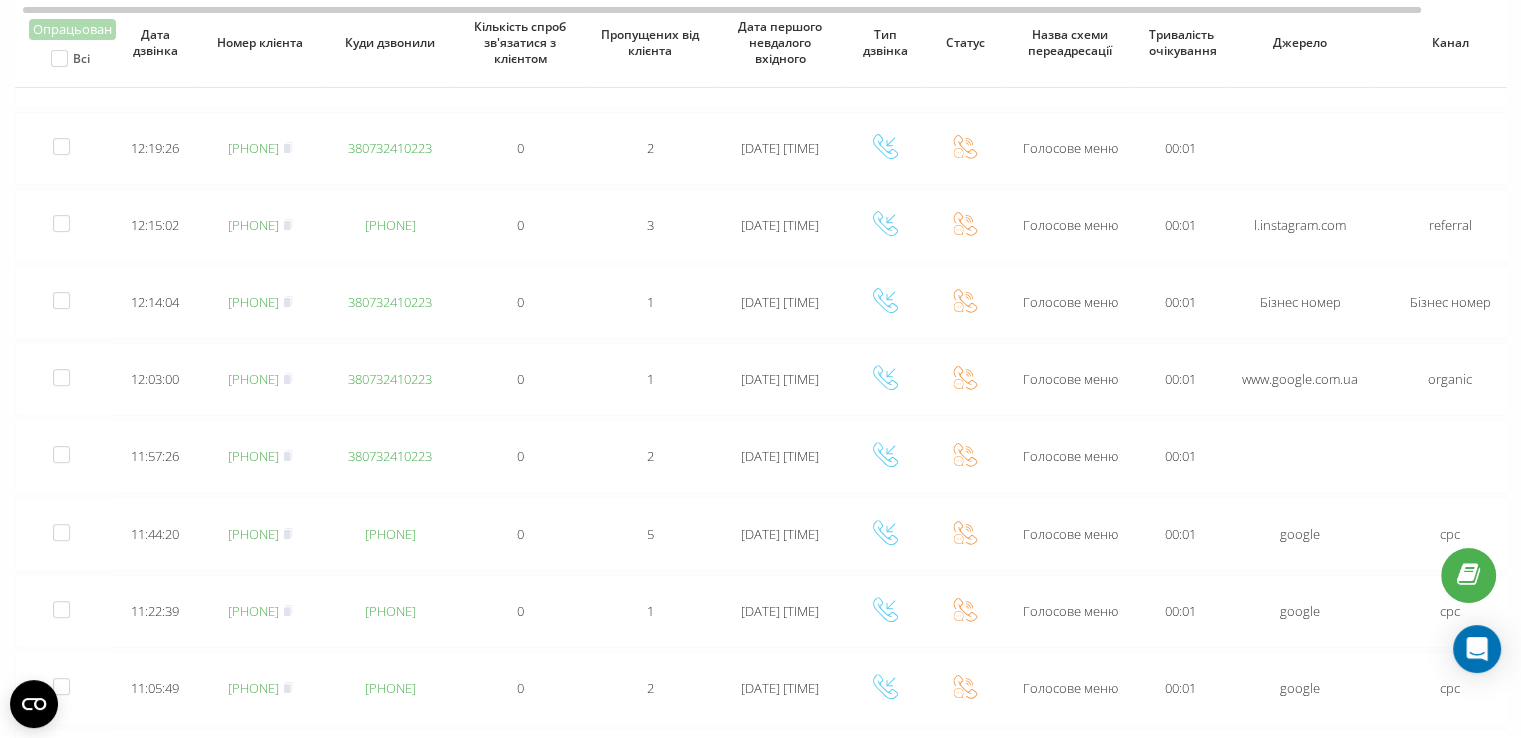 scroll, scrollTop: 630, scrollLeft: 0, axis: vertical 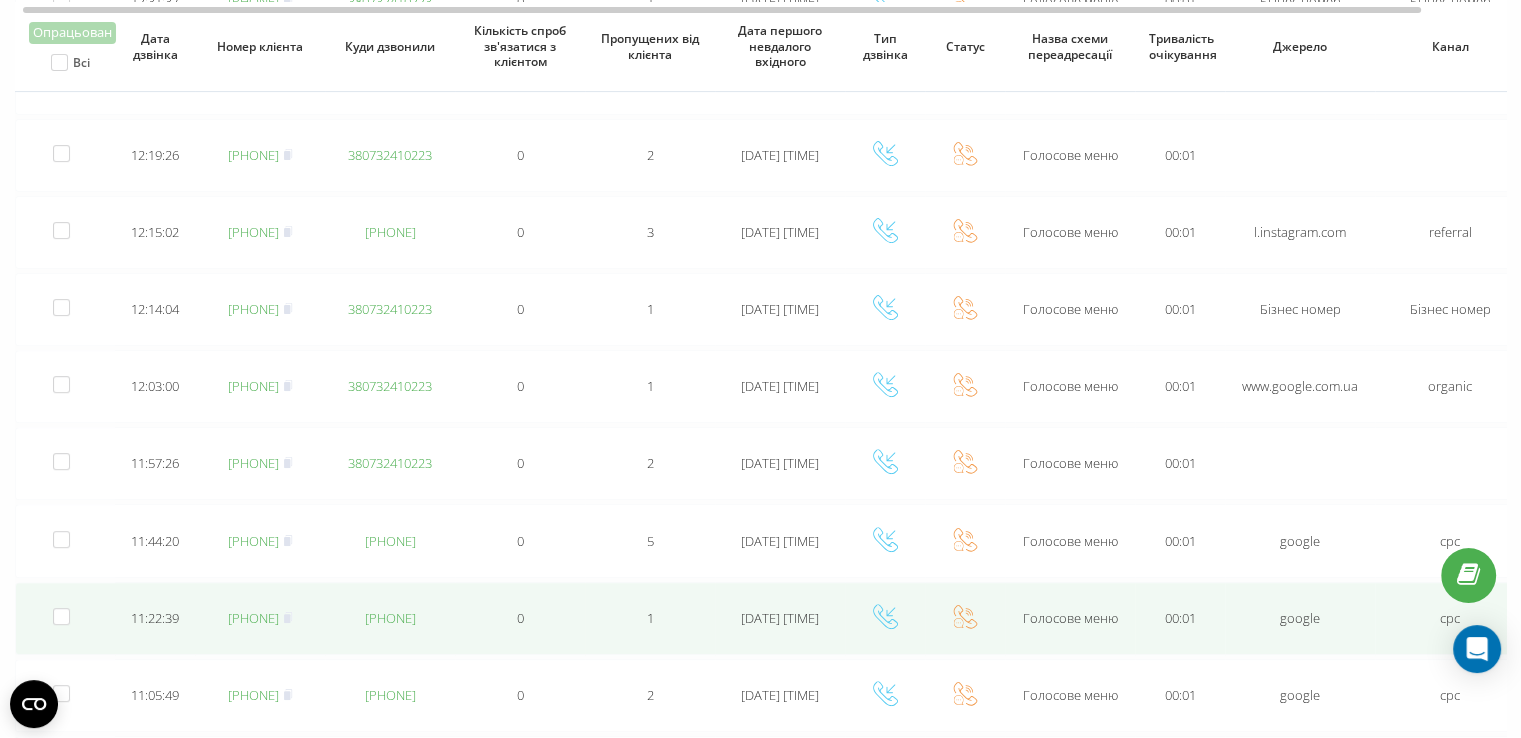 click on "380631361695" at bounding box center (253, 618) 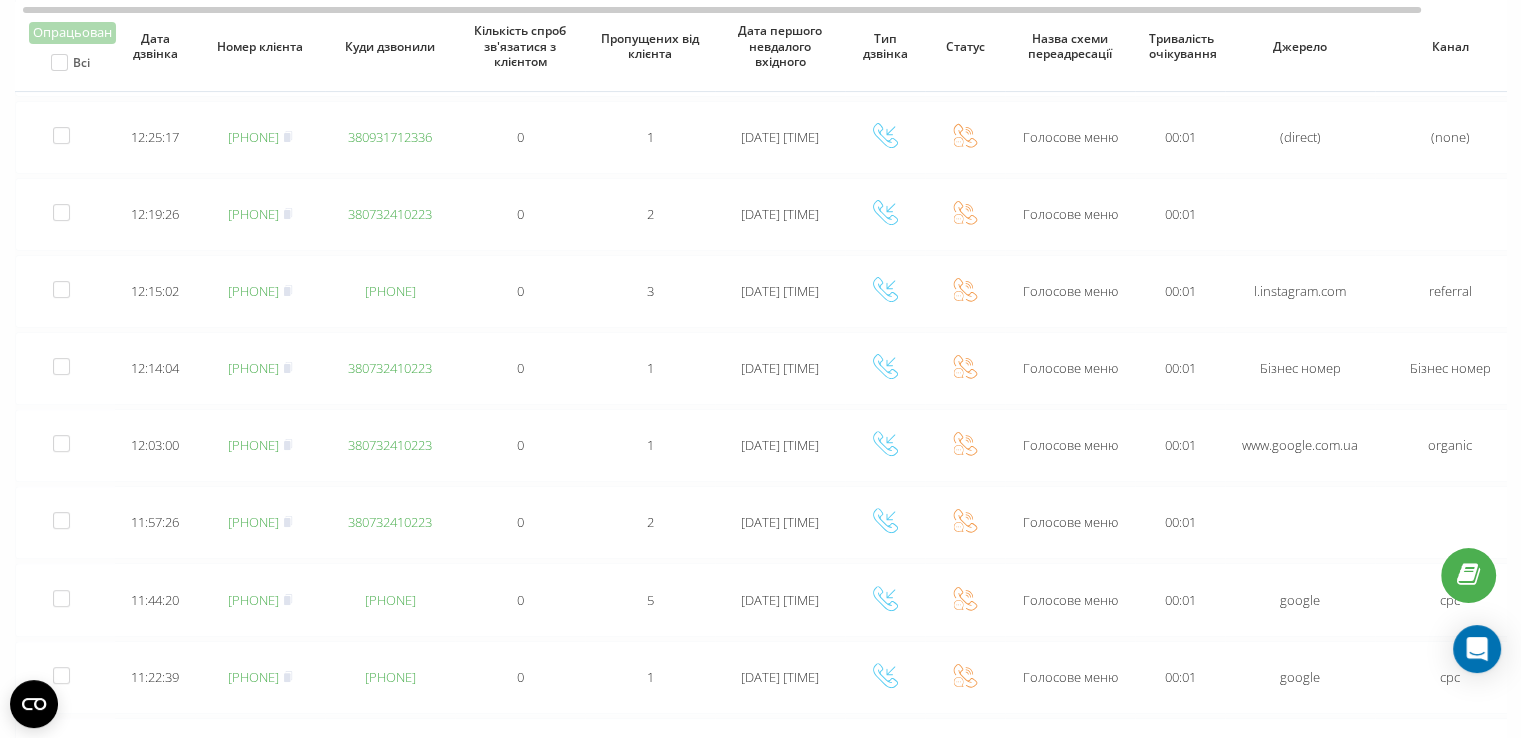 scroll, scrollTop: 568, scrollLeft: 0, axis: vertical 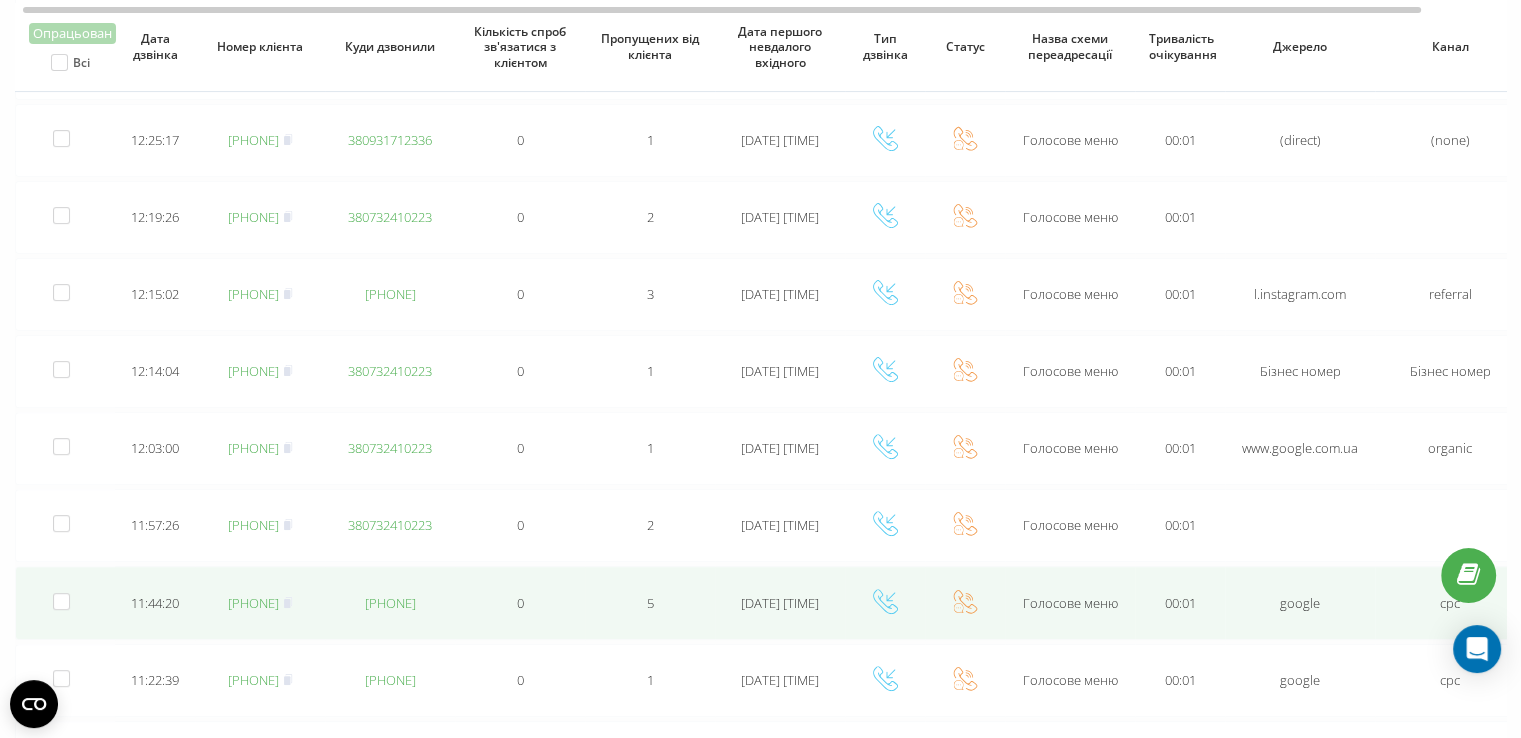 click on "380638113860" at bounding box center (253, 603) 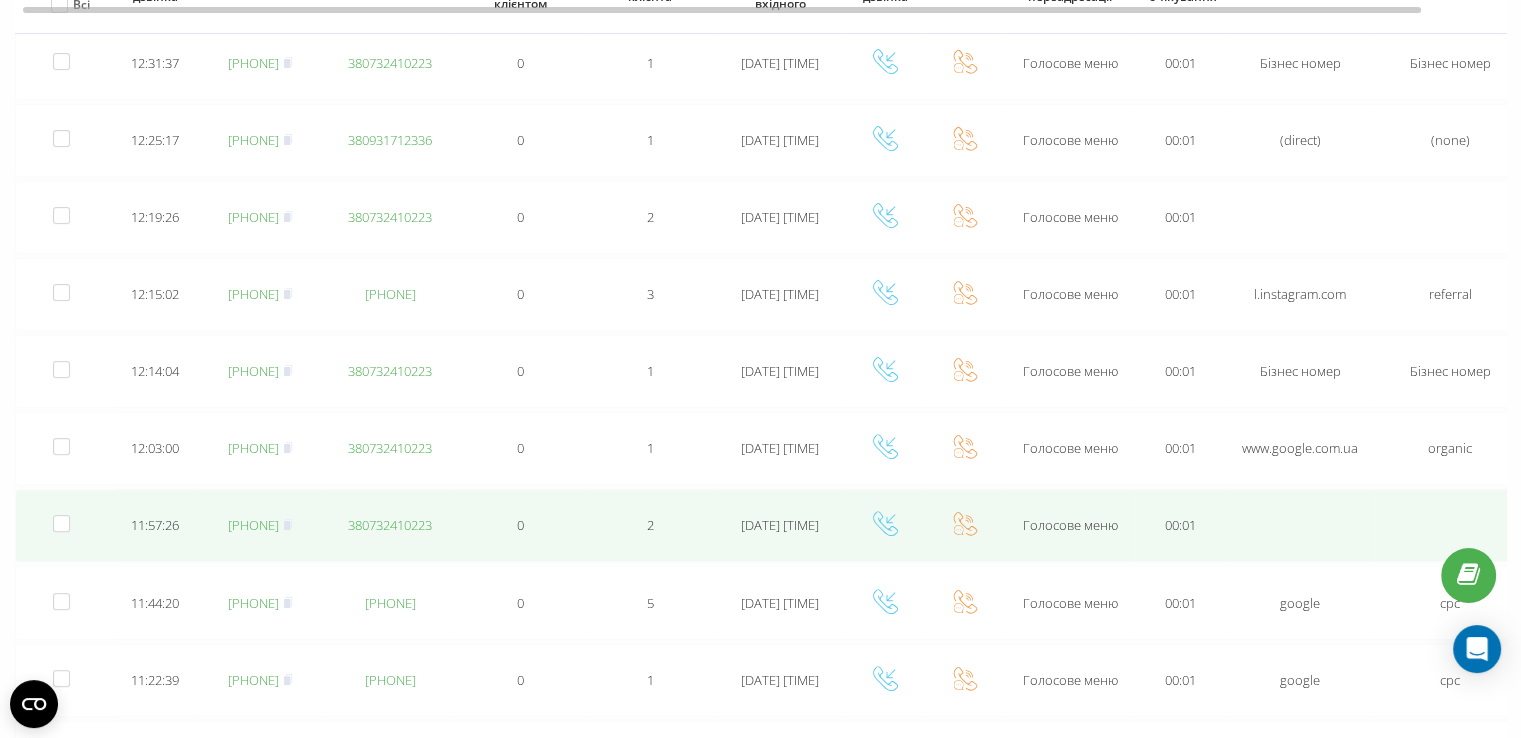 scroll, scrollTop: 468, scrollLeft: 0, axis: vertical 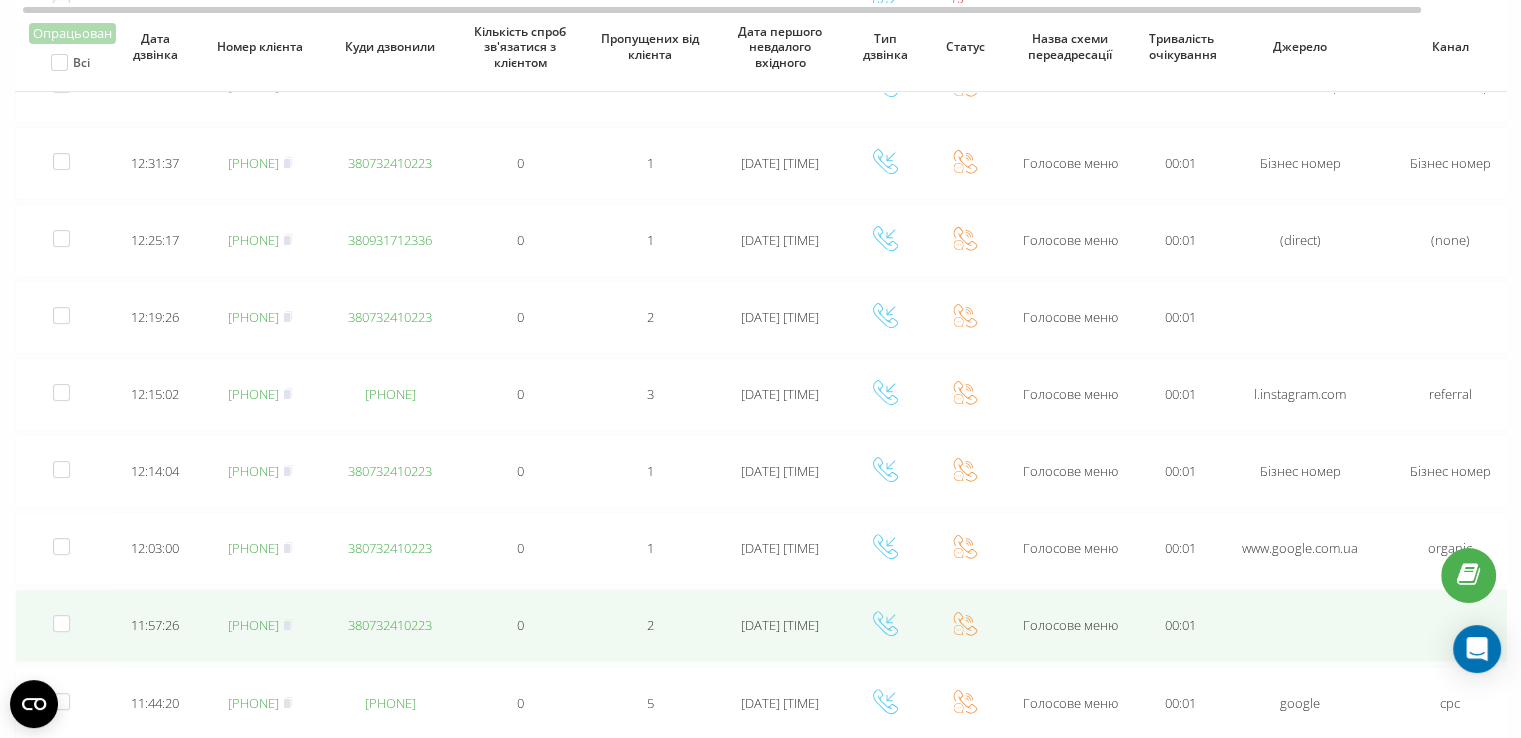 click on "380968277443" at bounding box center (253, 625) 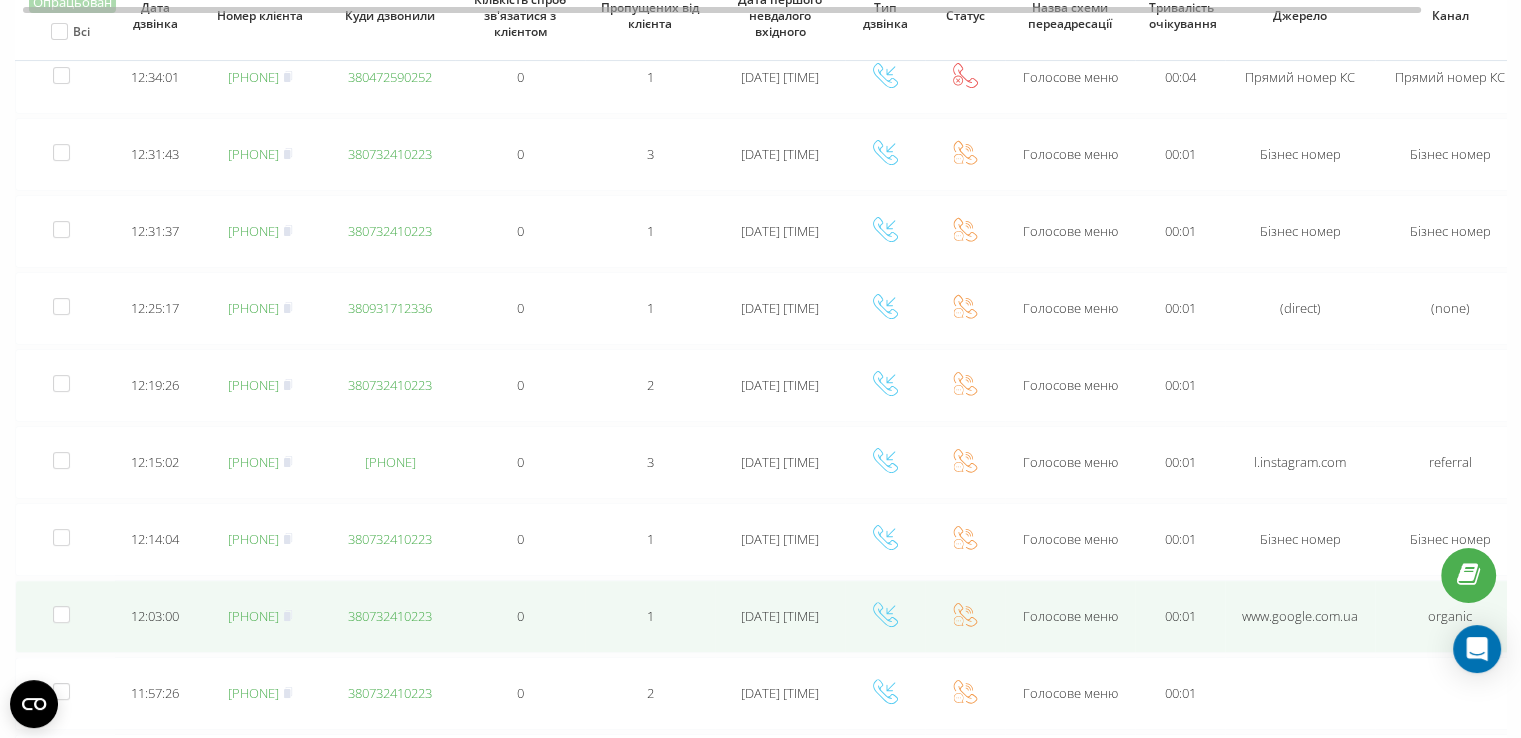 scroll, scrollTop: 368, scrollLeft: 0, axis: vertical 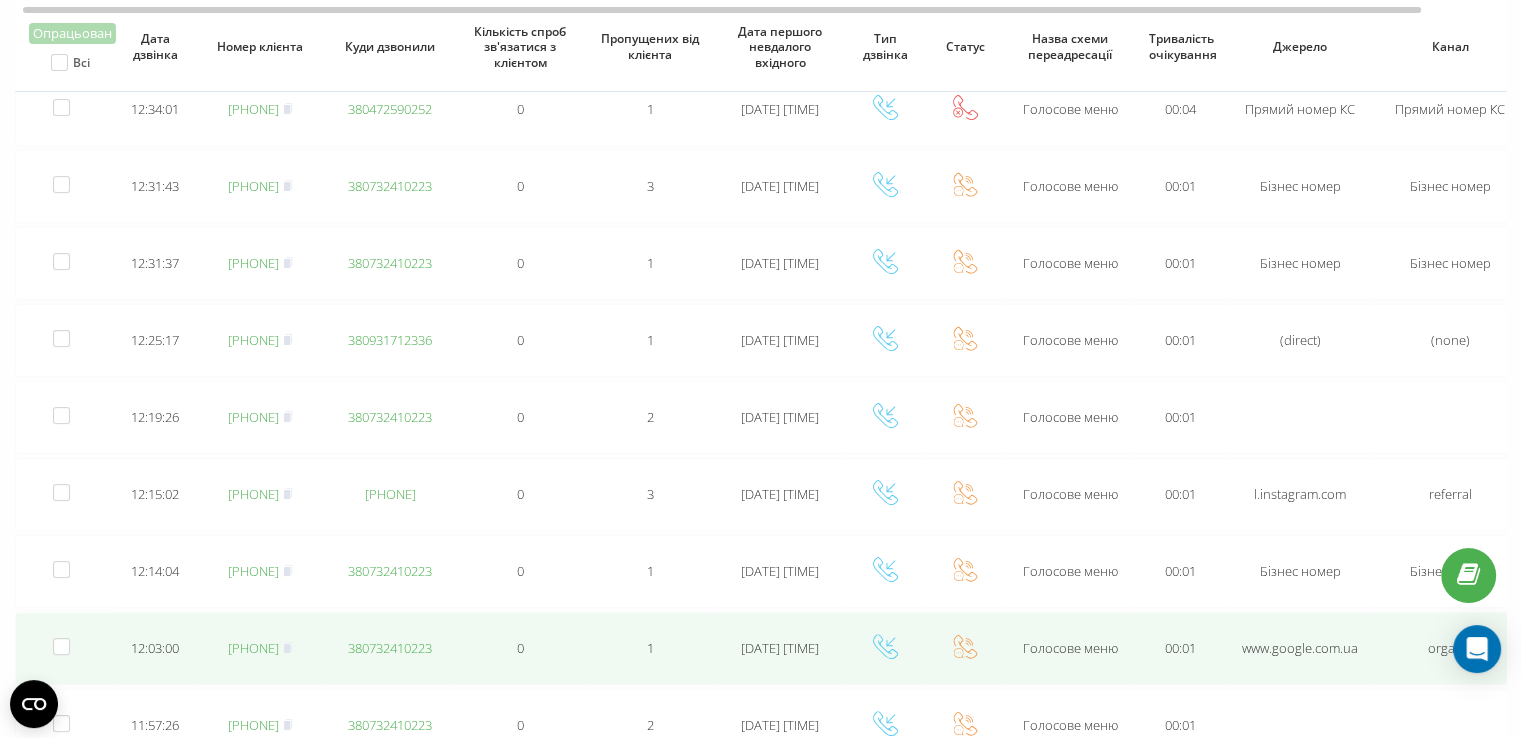 click on "380673685445" at bounding box center [253, 648] 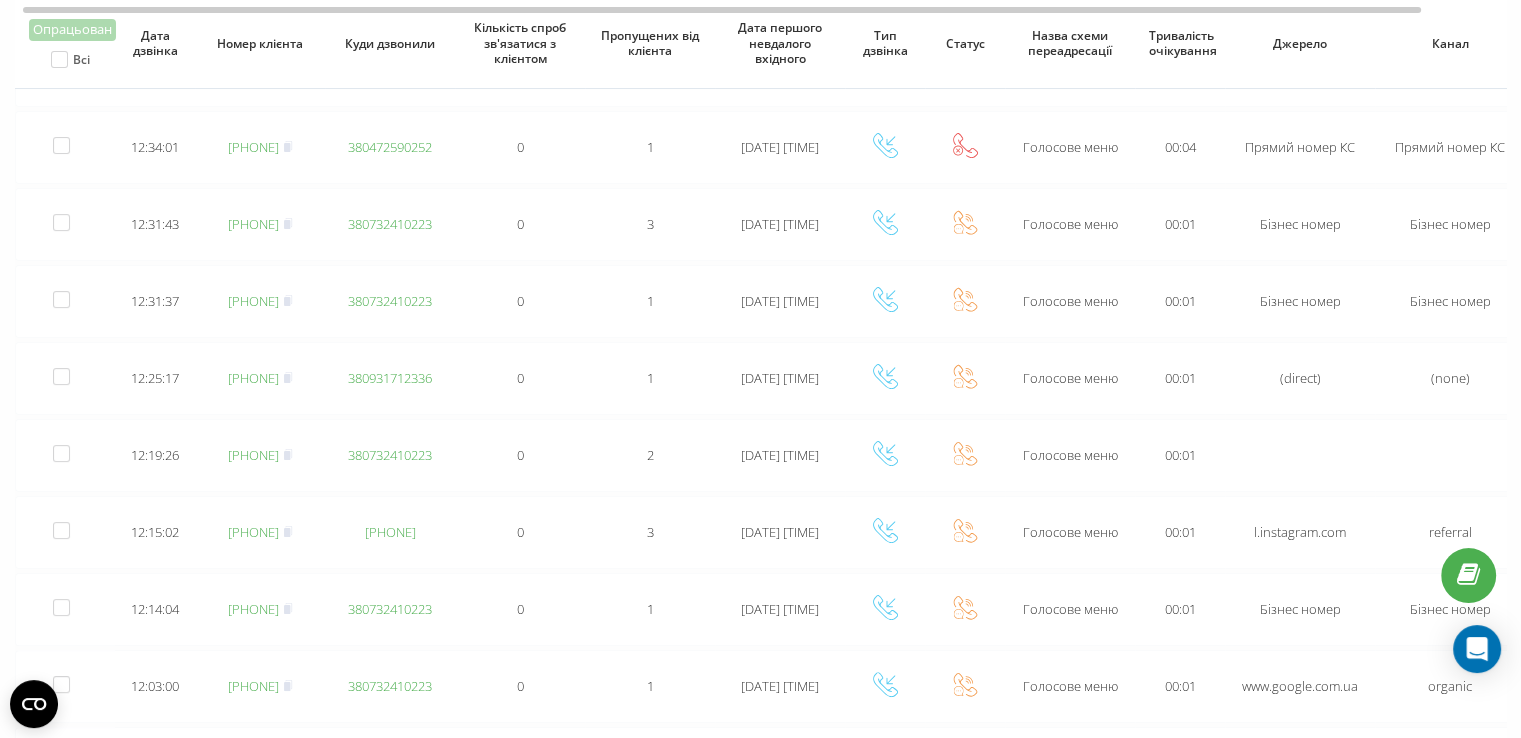 scroll, scrollTop: 323, scrollLeft: 0, axis: vertical 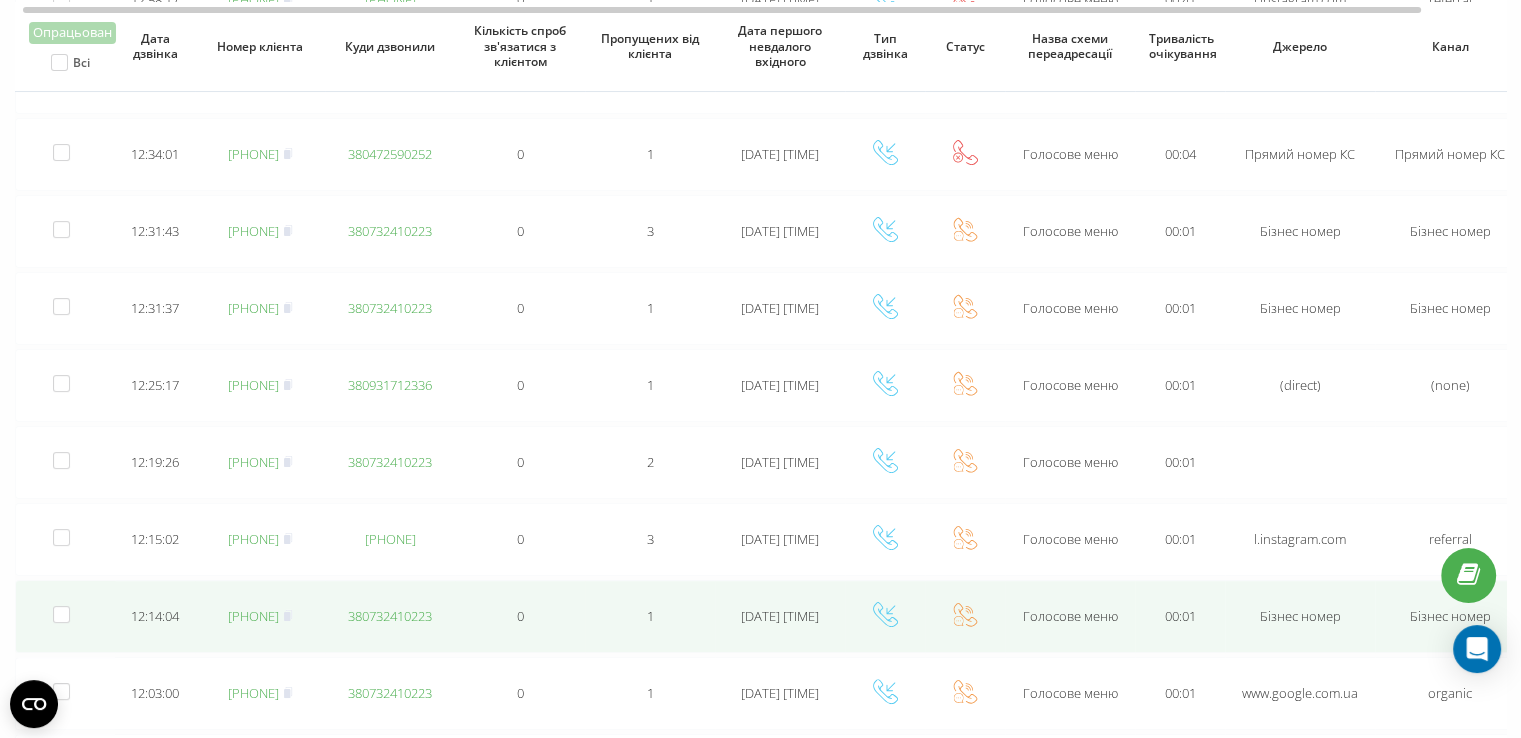 click on "380731475169" at bounding box center [253, 616] 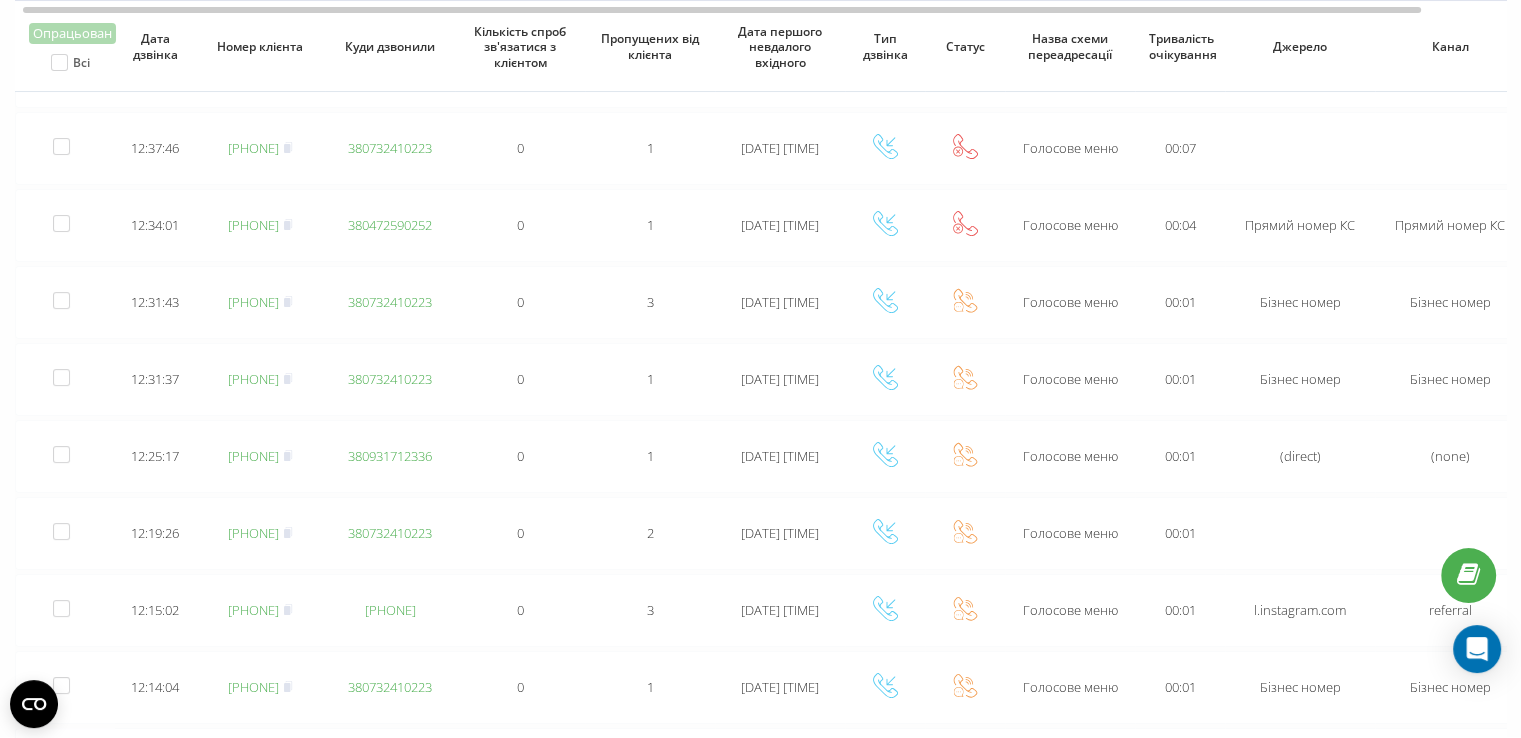 scroll, scrollTop: 250, scrollLeft: 0, axis: vertical 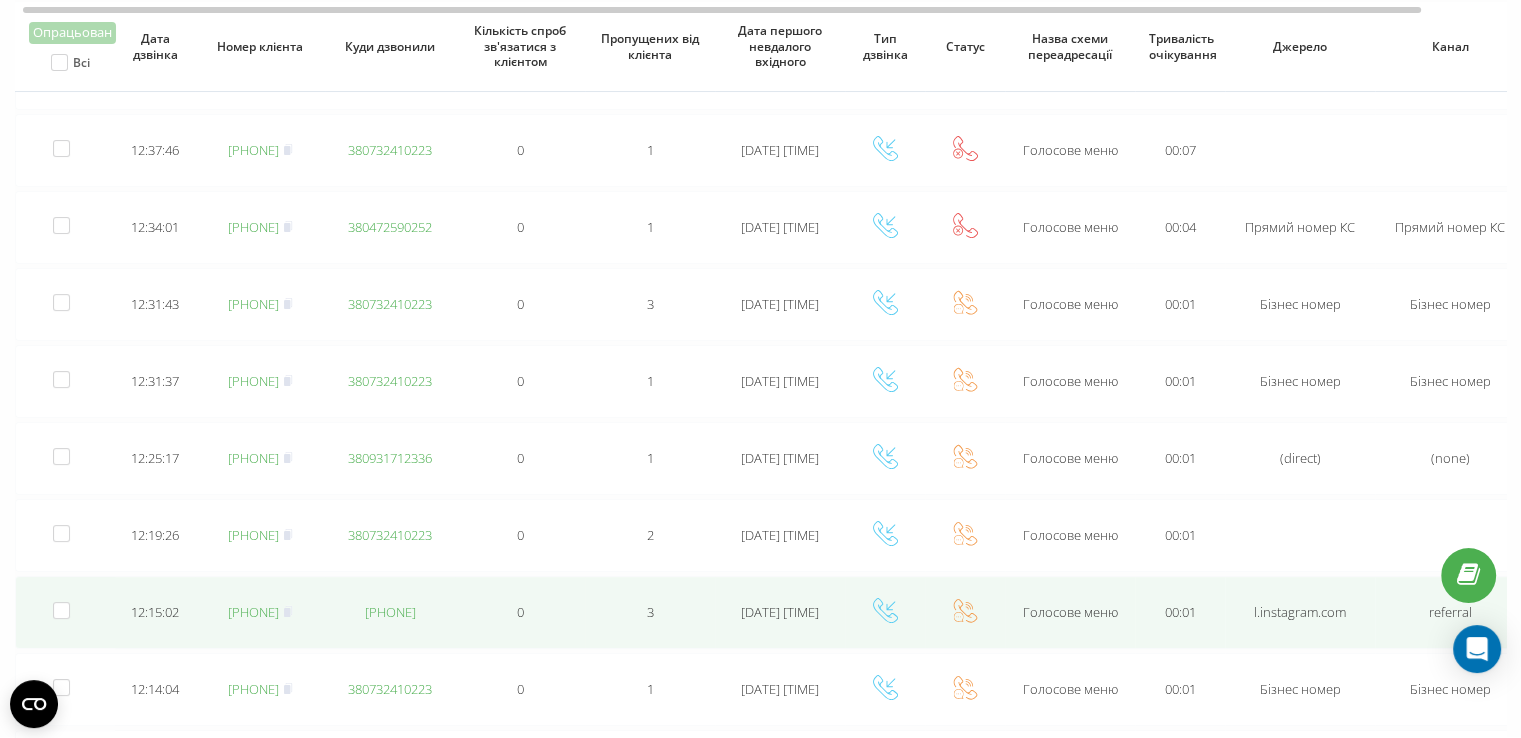 click on "380638016149" at bounding box center [253, 612] 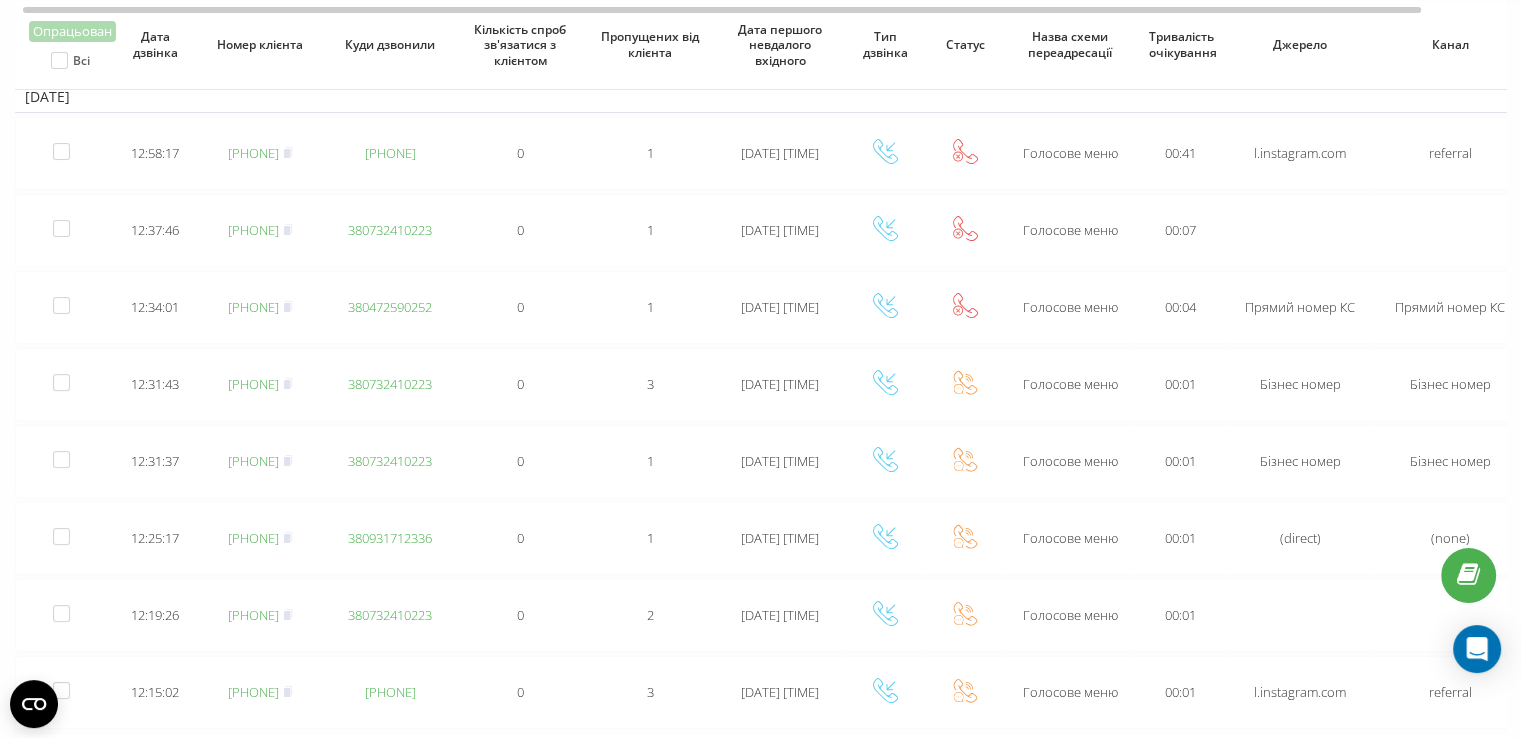 scroll, scrollTop: 167, scrollLeft: 0, axis: vertical 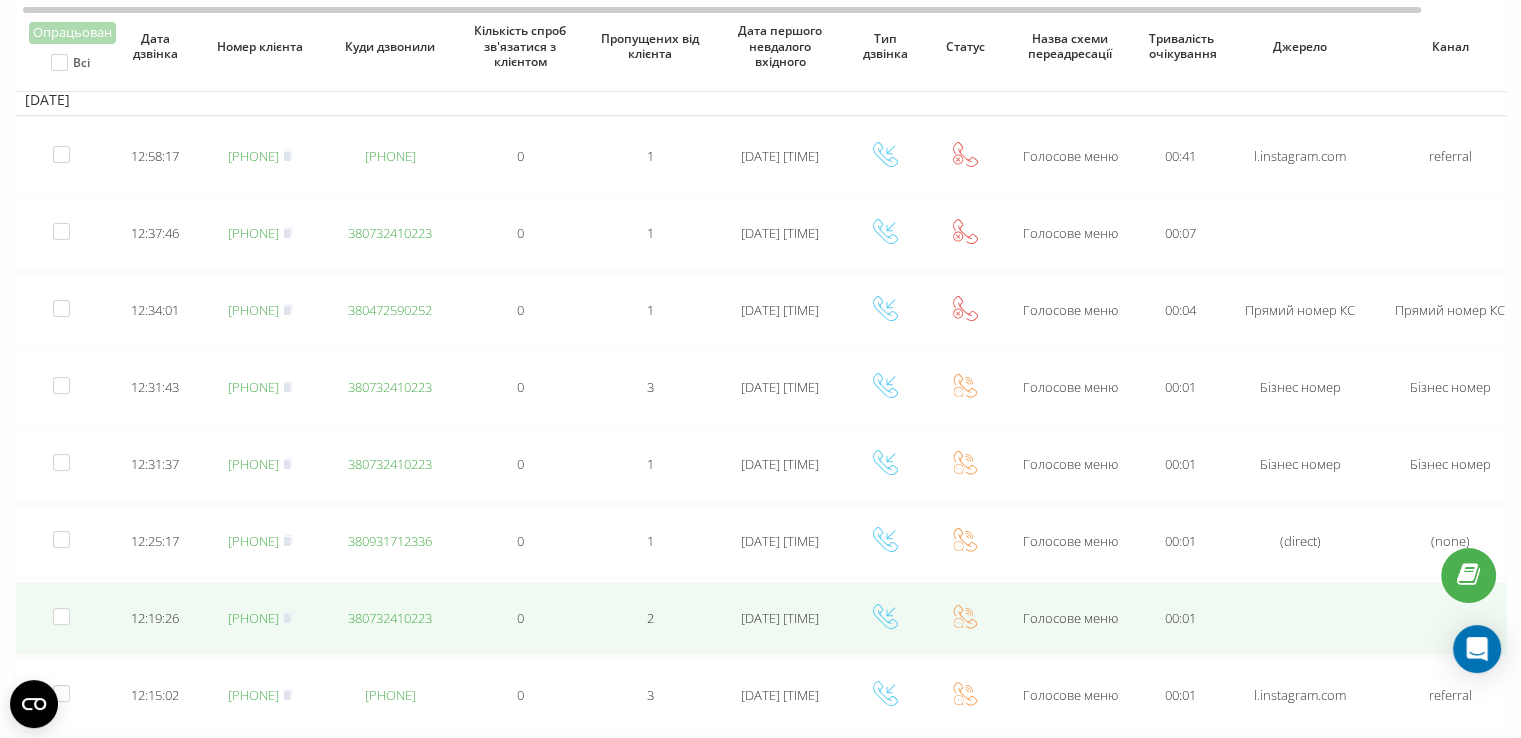 click on "380632653396" at bounding box center (253, 618) 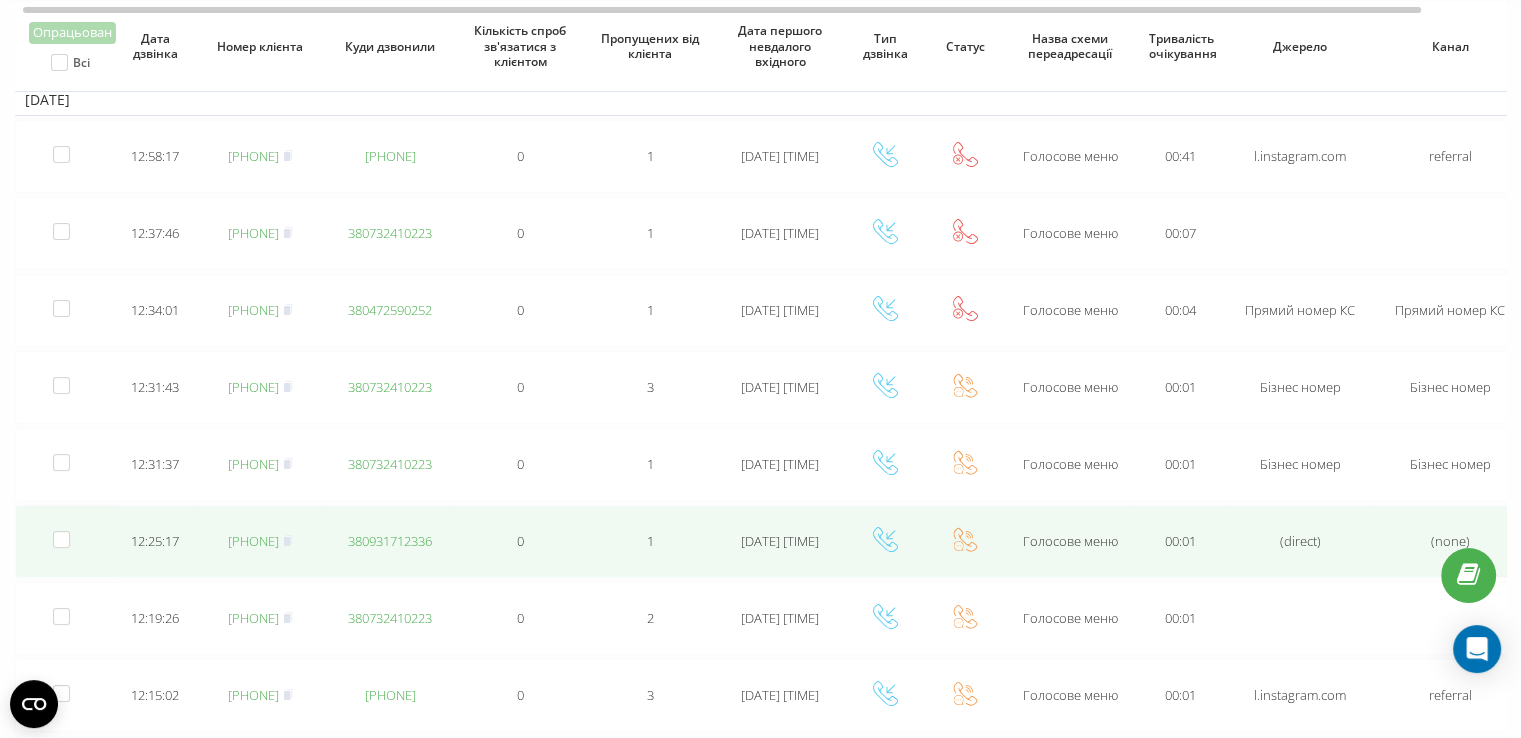 click on "[PHONE]" at bounding box center (253, 541) 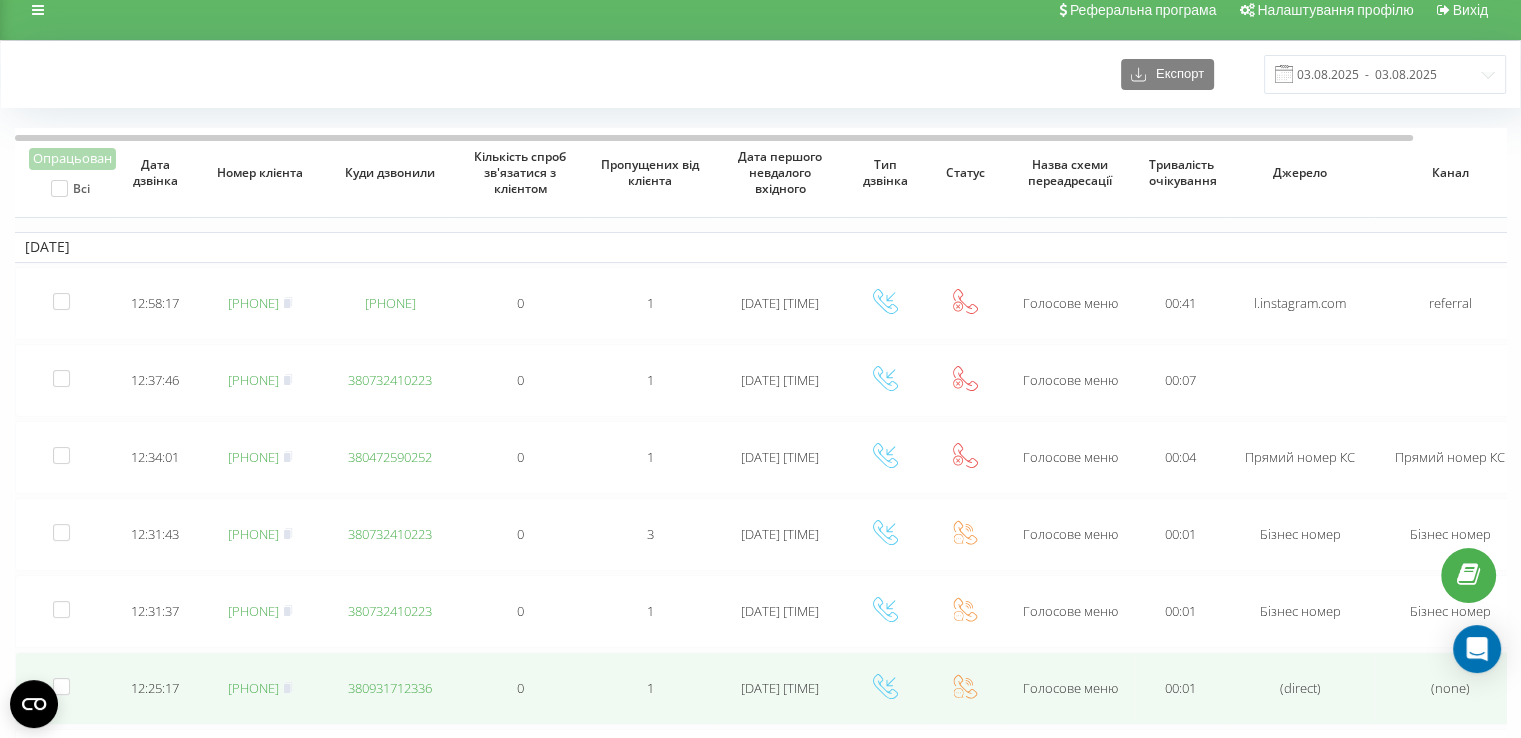 scroll, scrollTop: 0, scrollLeft: 0, axis: both 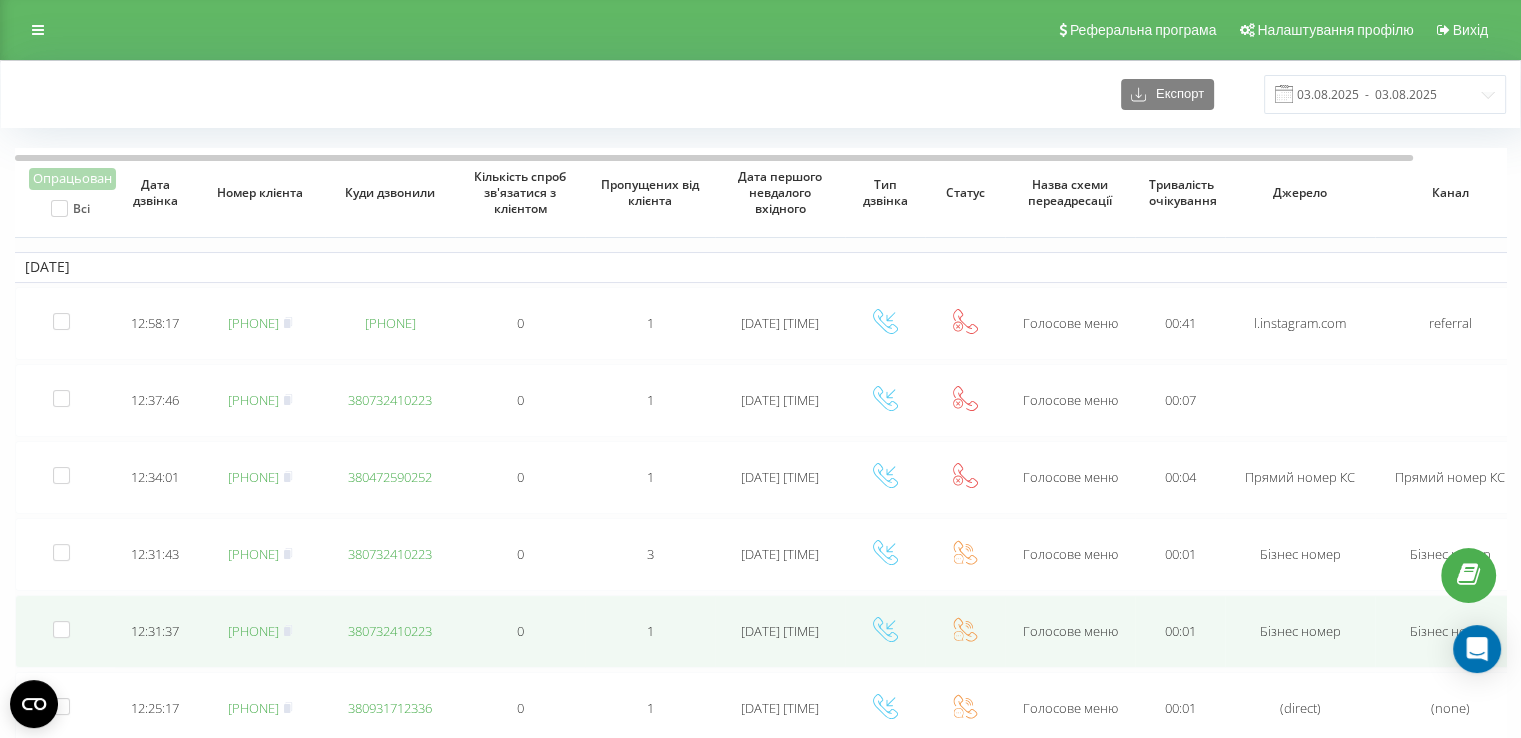 click on "380930453568" at bounding box center (253, 631) 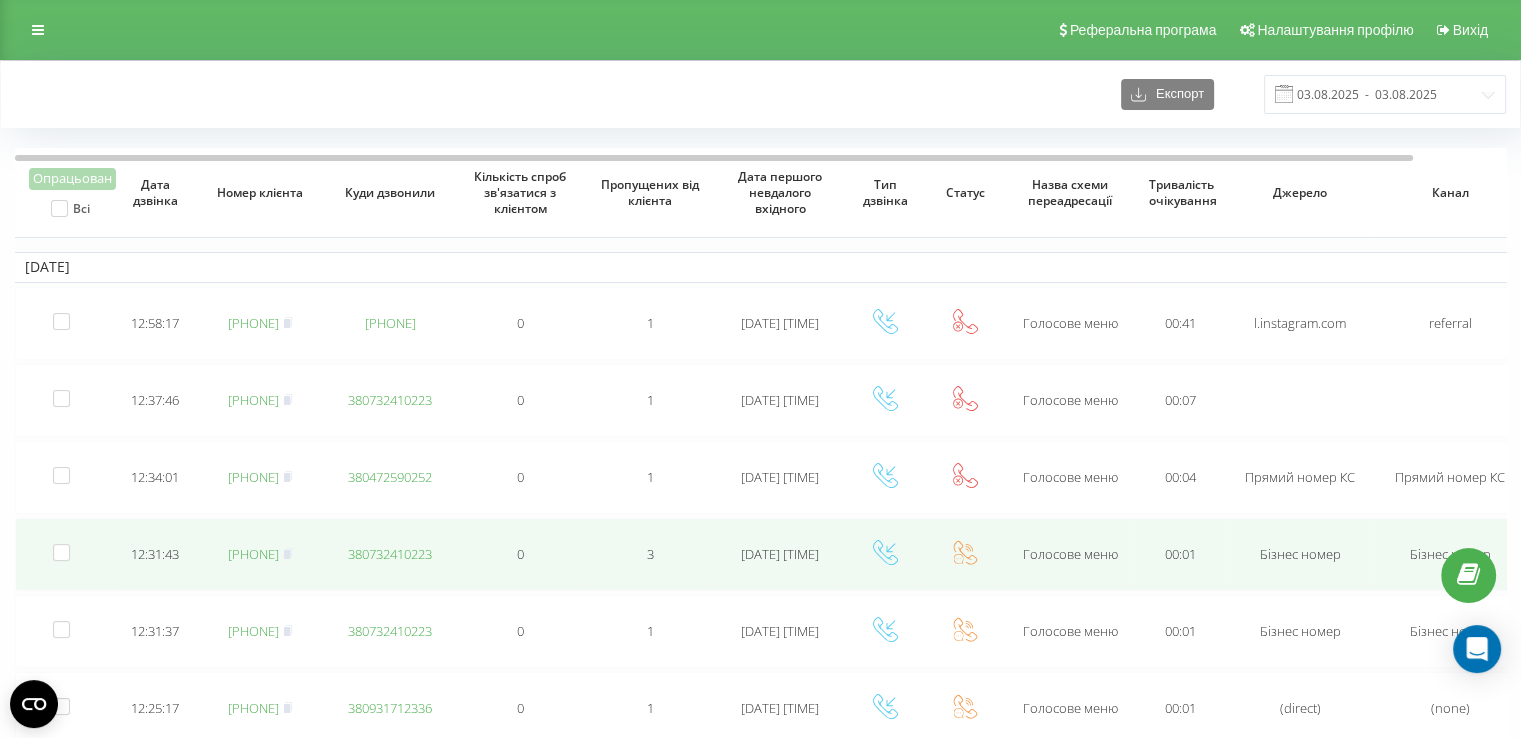 click on "380938327339" at bounding box center (253, 554) 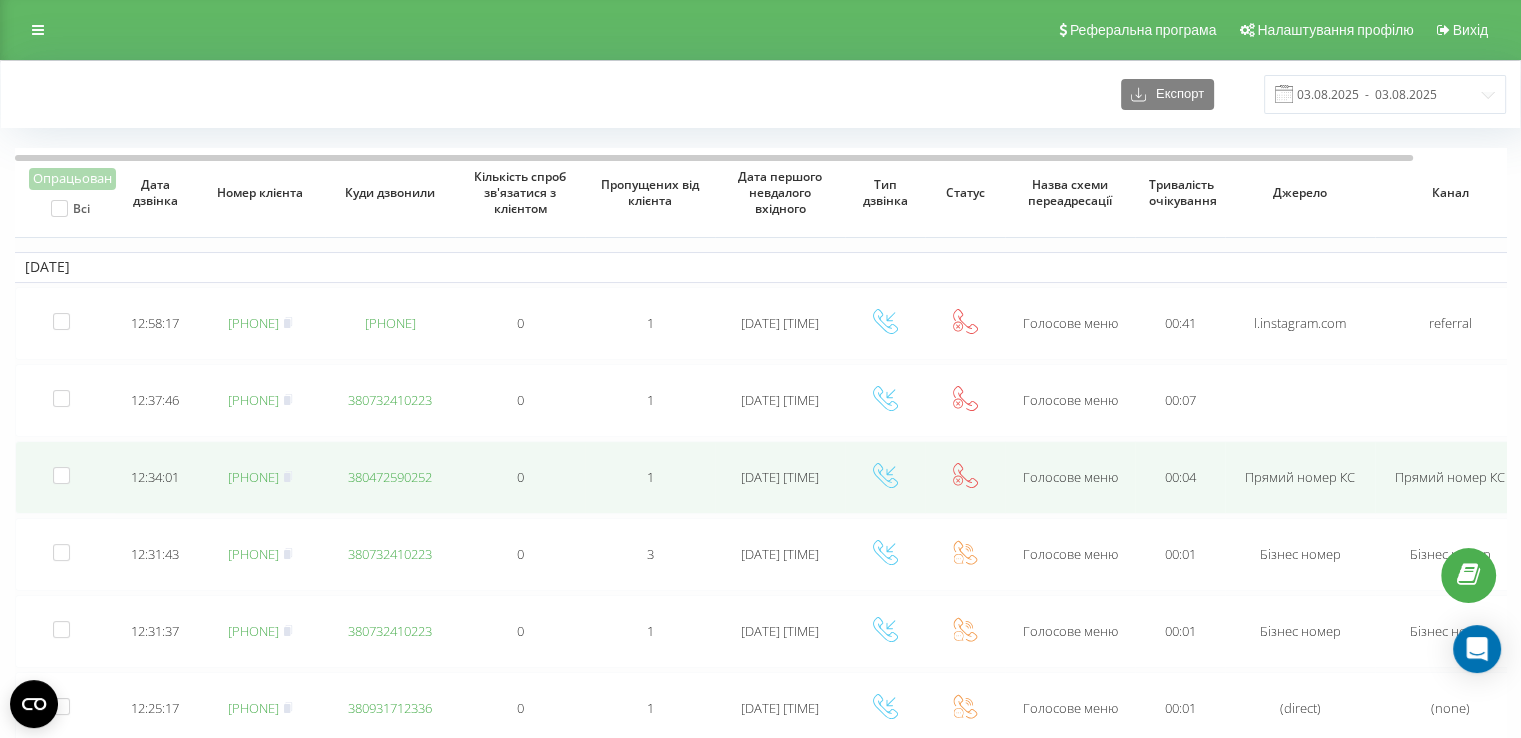 click on "380674731535" at bounding box center [253, 477] 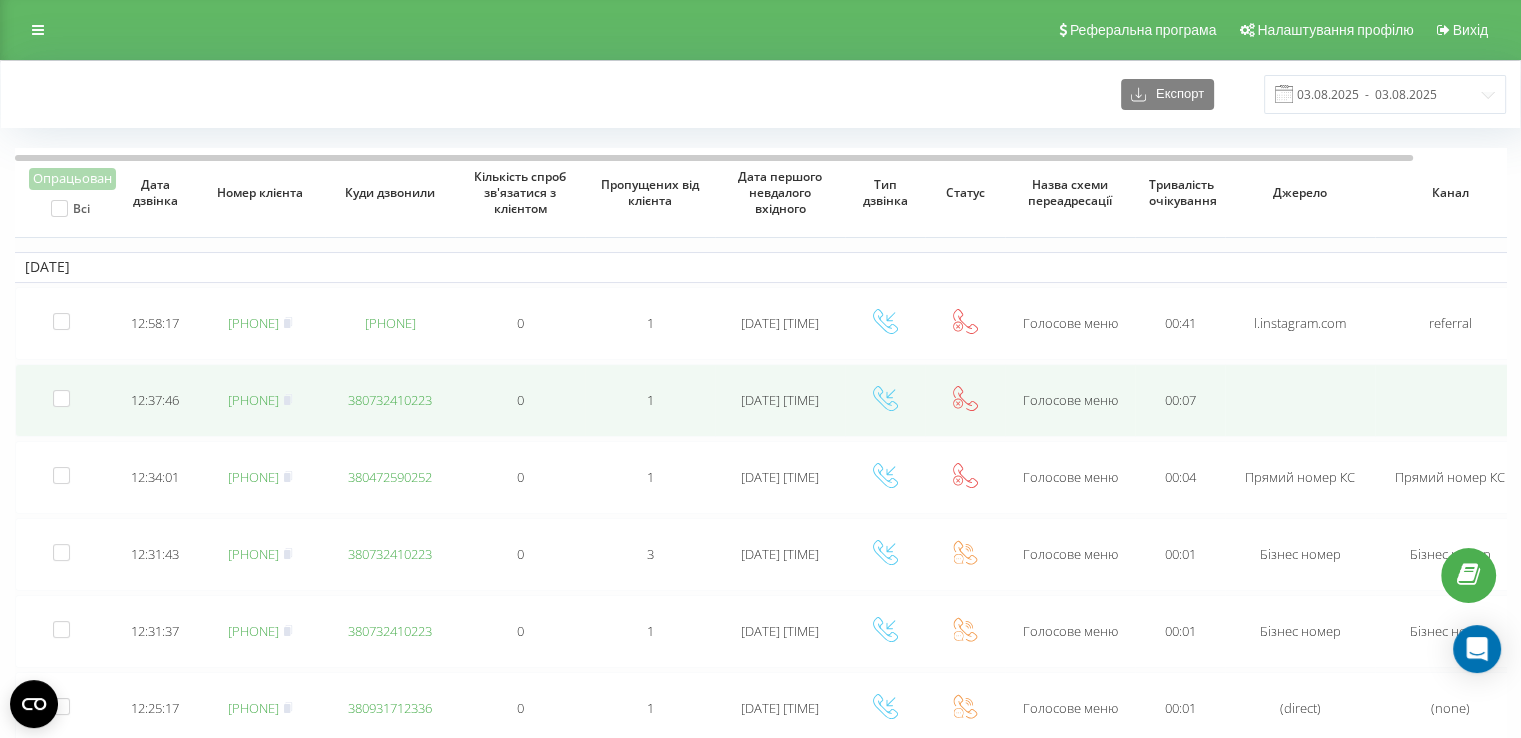 click on "380635221780" at bounding box center (253, 400) 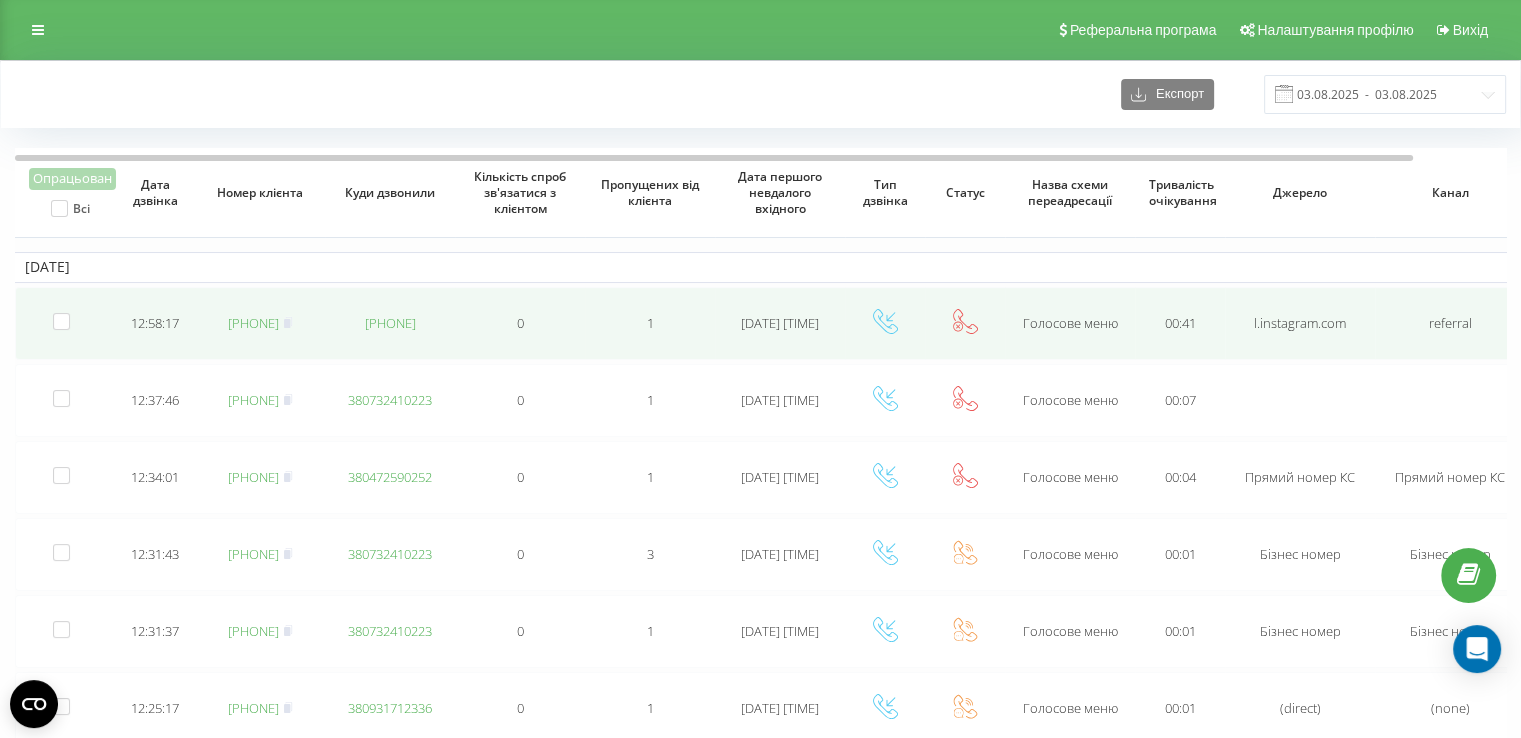 click on "380686307306" at bounding box center (253, 323) 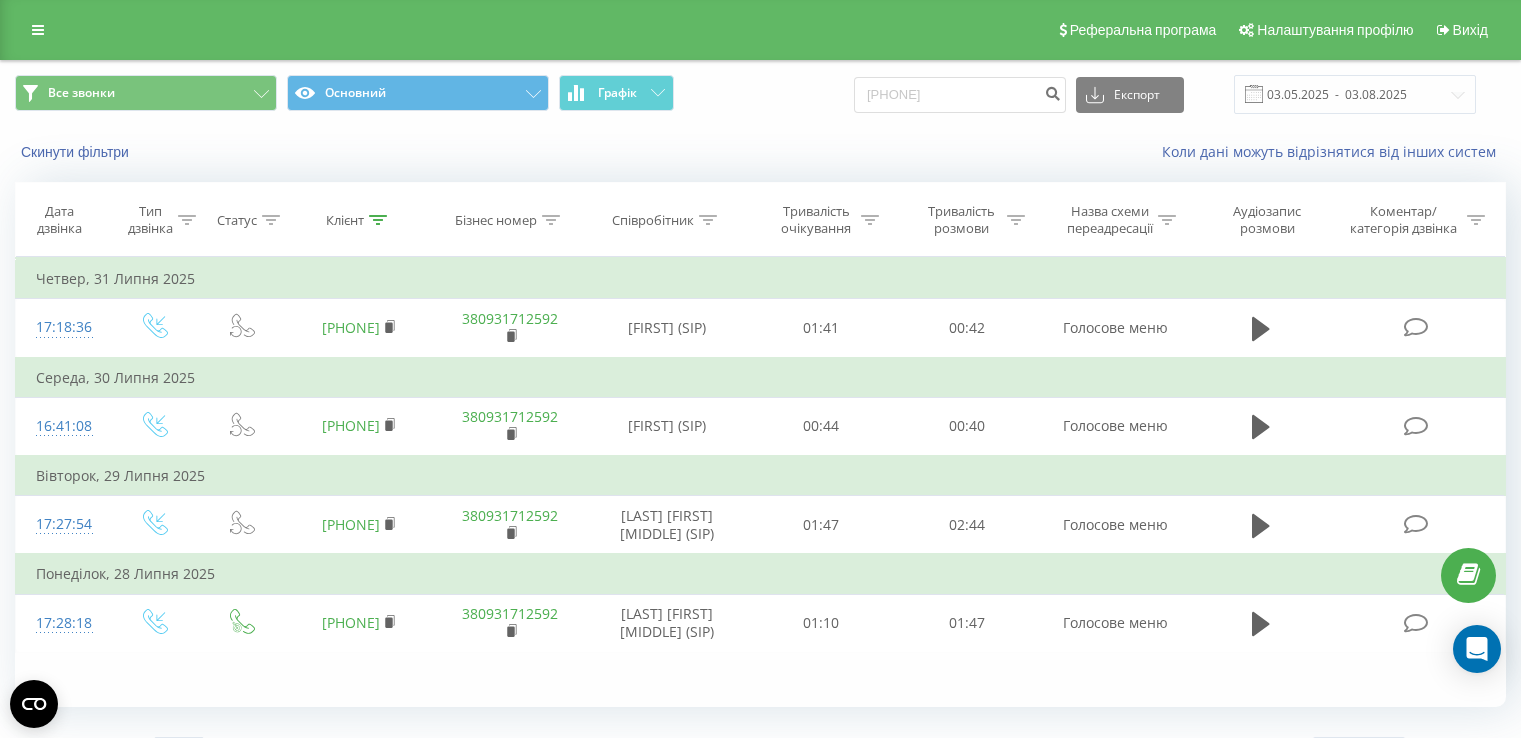 scroll, scrollTop: 0, scrollLeft: 0, axis: both 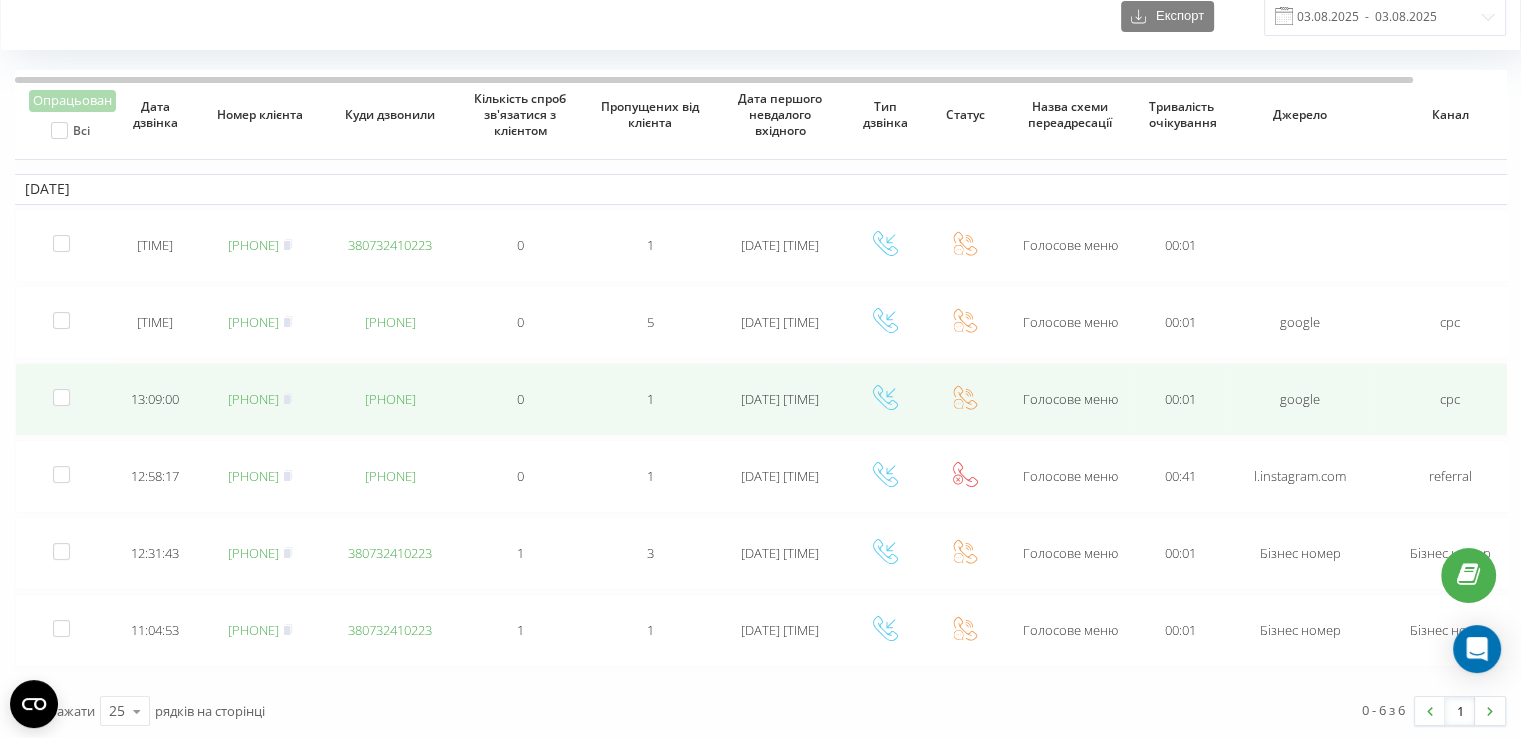 click on "380976426372" at bounding box center (253, 399) 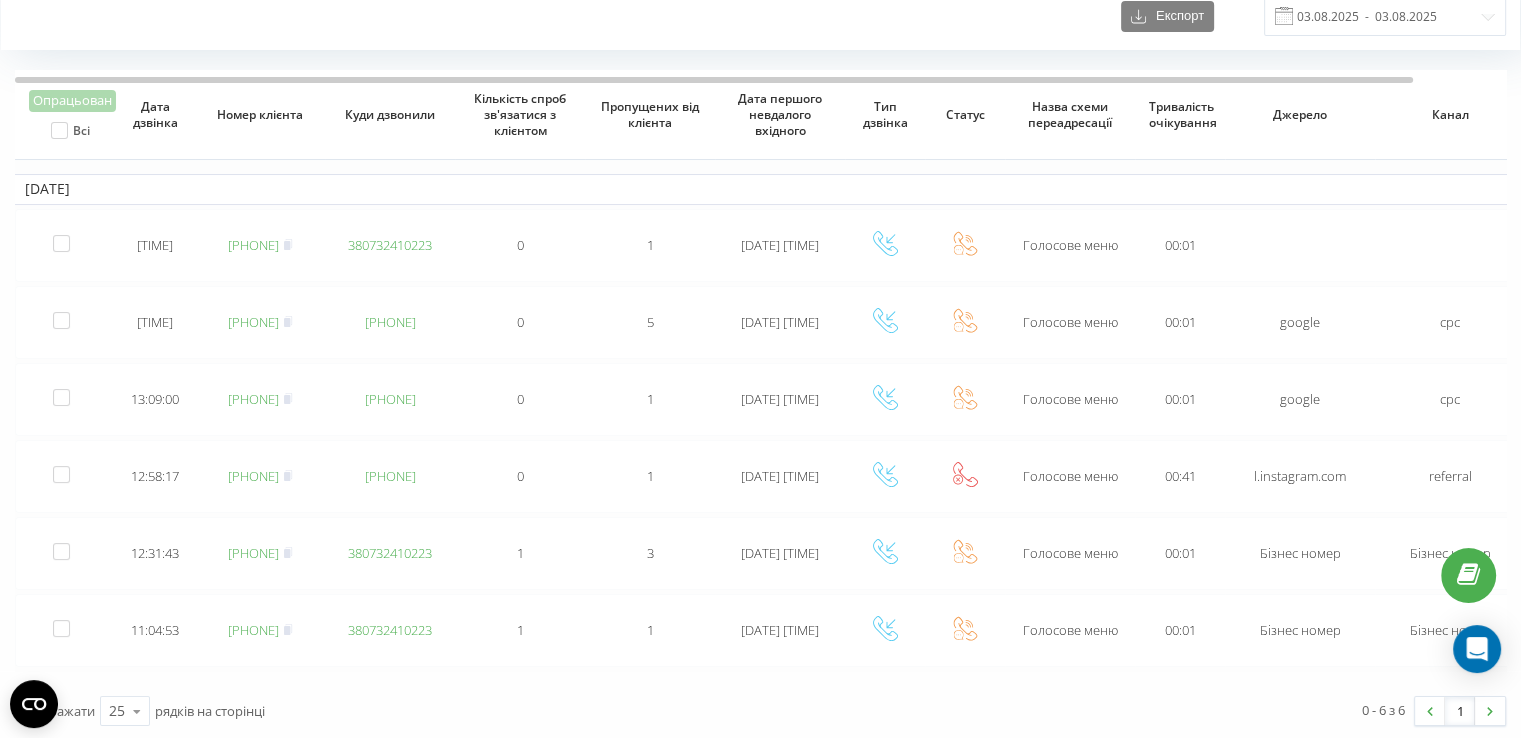 click on "0 - 6 з 6 1" at bounding box center (1141, 711) 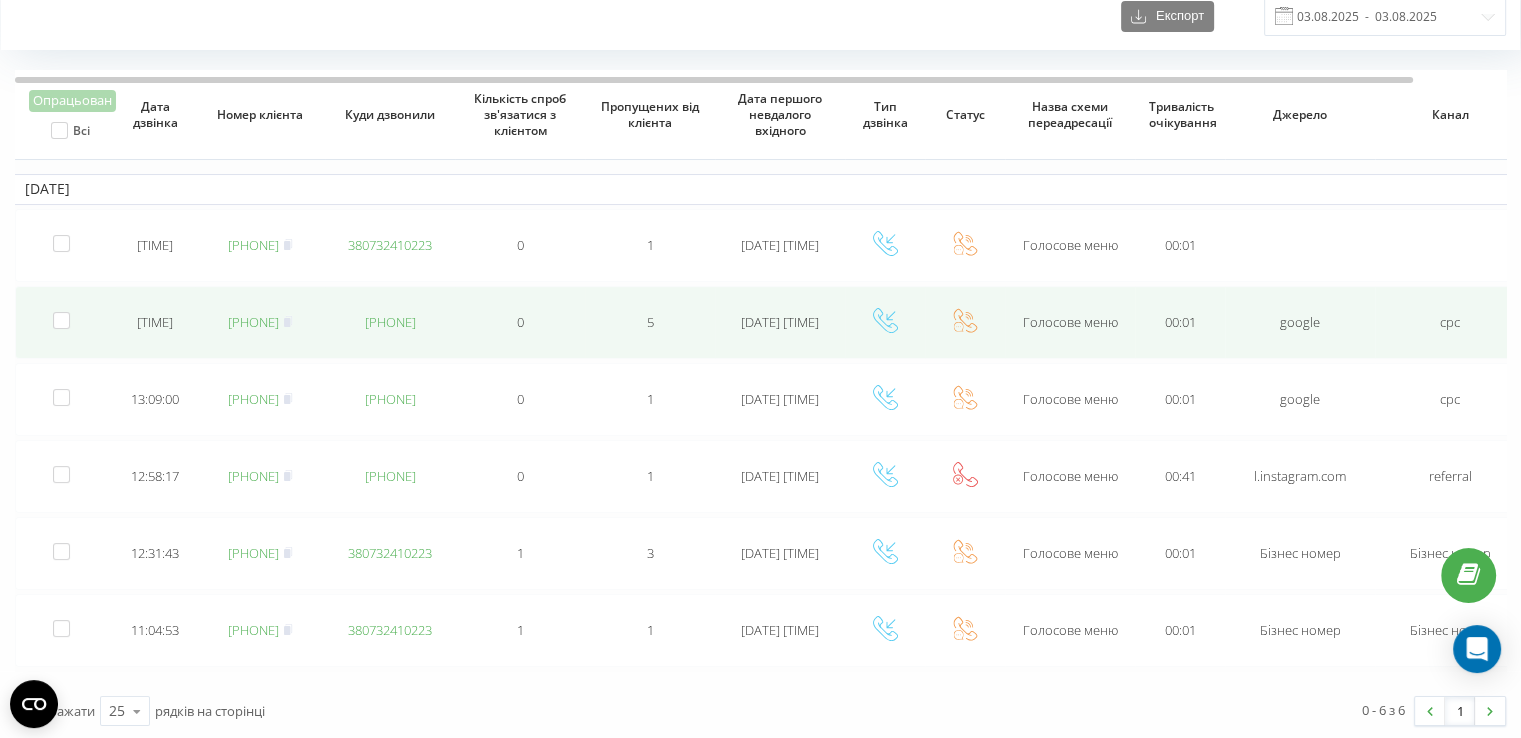 click on "380958240671" at bounding box center (253, 322) 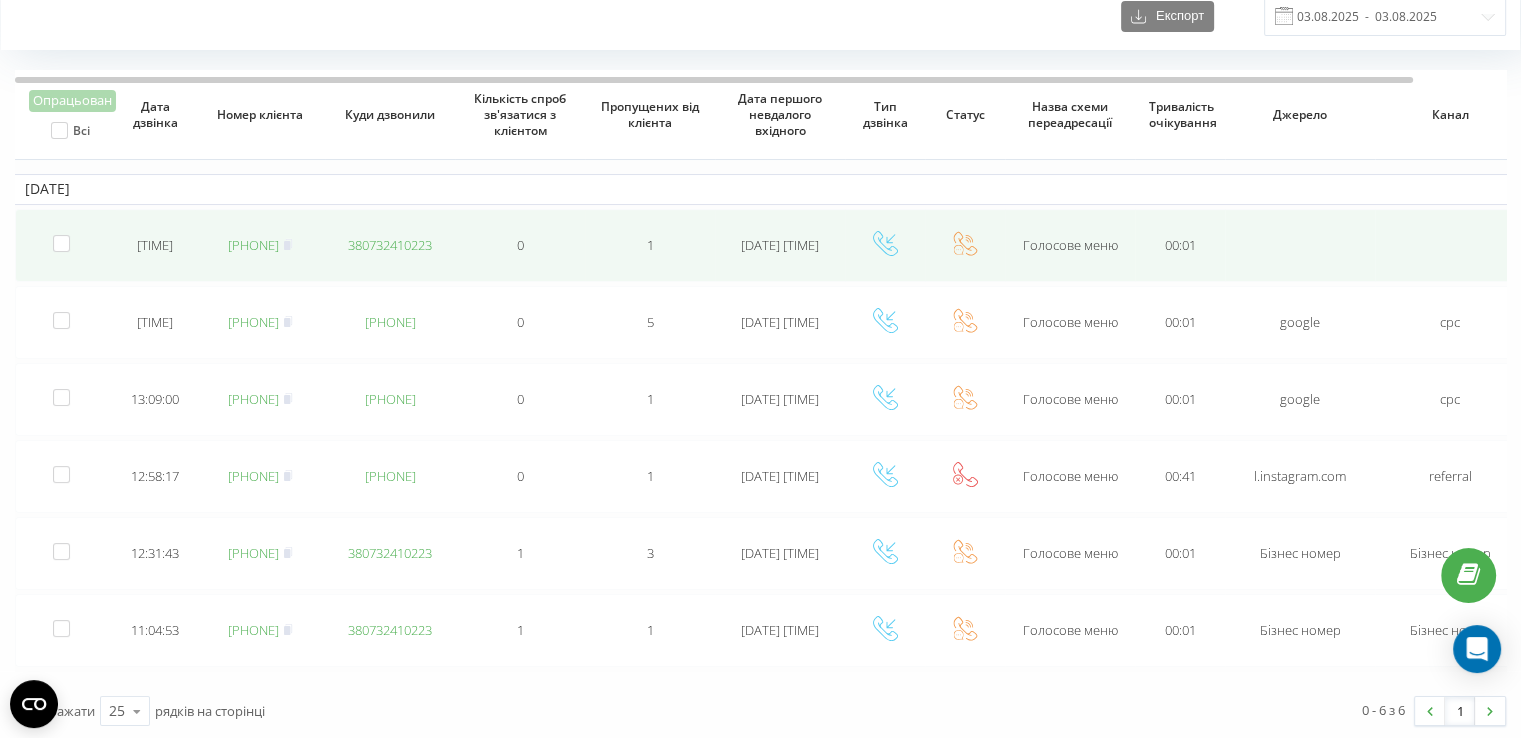 click on "380964706116" at bounding box center (253, 245) 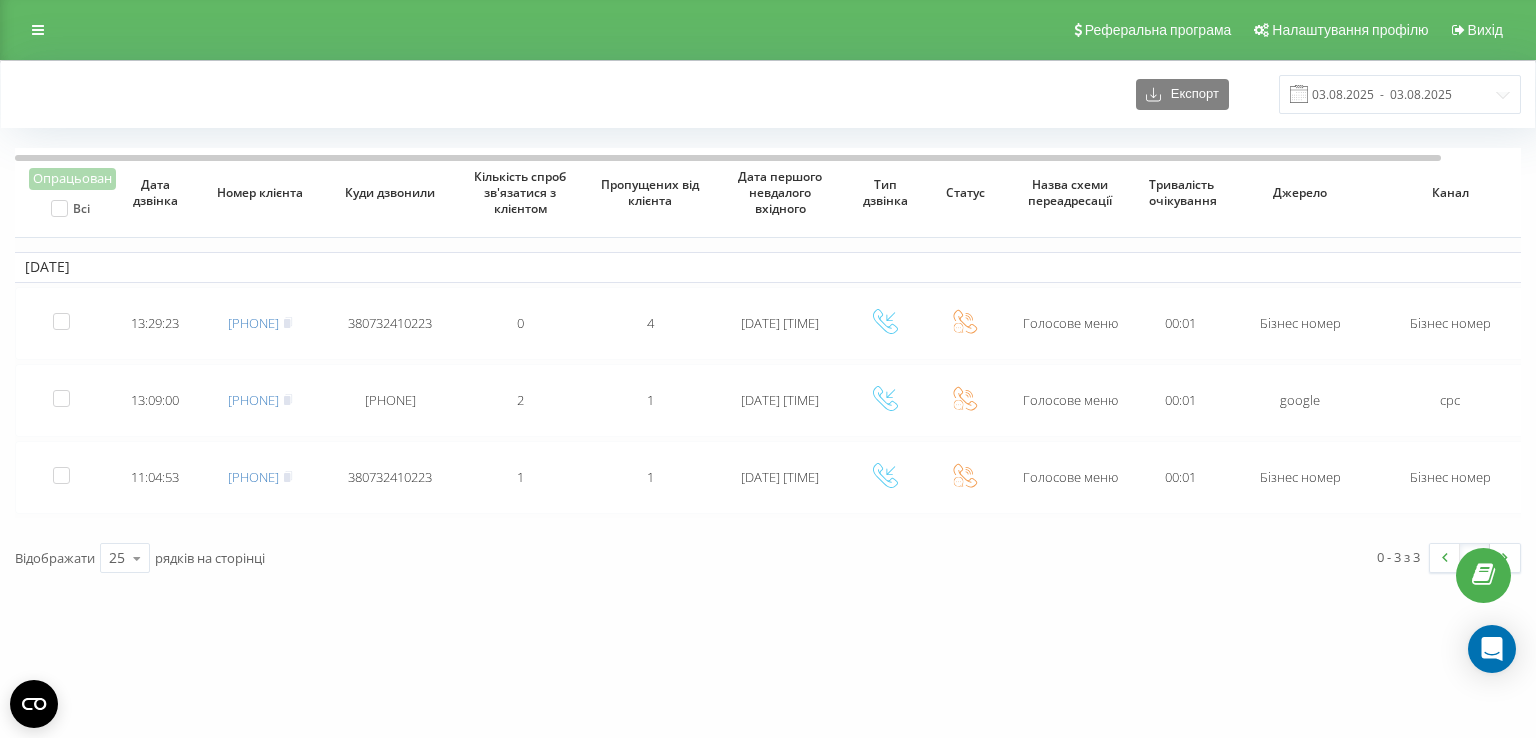 scroll, scrollTop: 0, scrollLeft: 0, axis: both 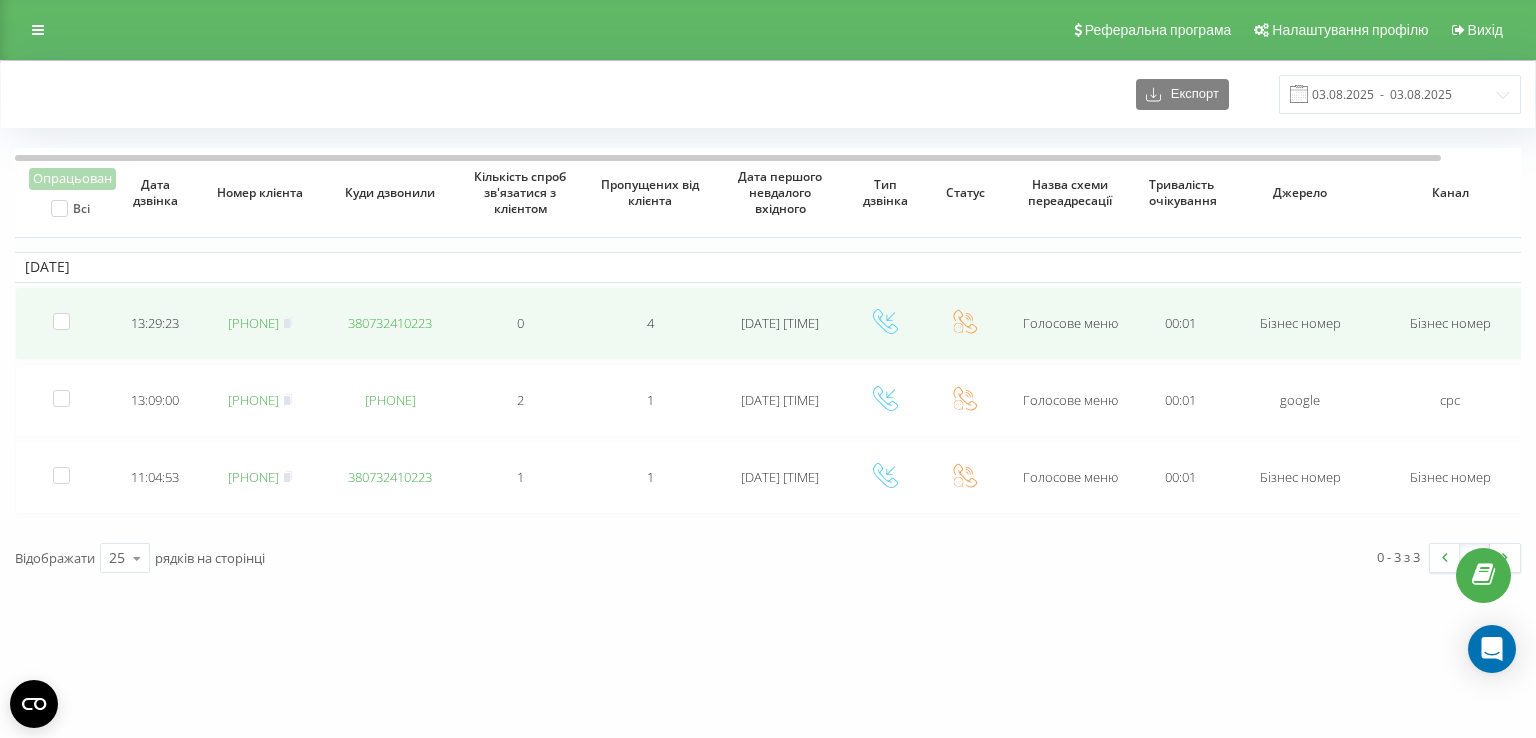 click on "380938327339" at bounding box center [253, 323] 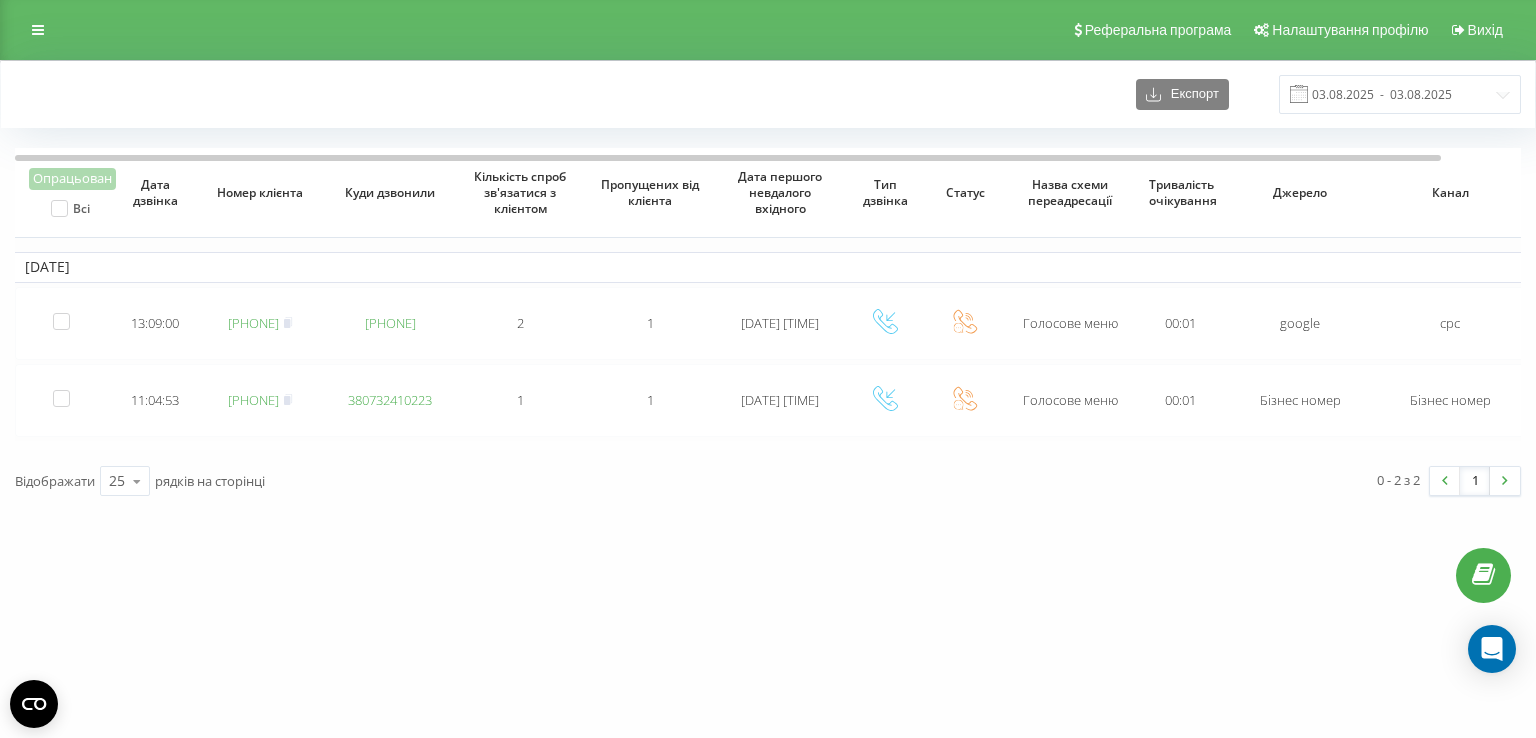 scroll, scrollTop: 0, scrollLeft: 0, axis: both 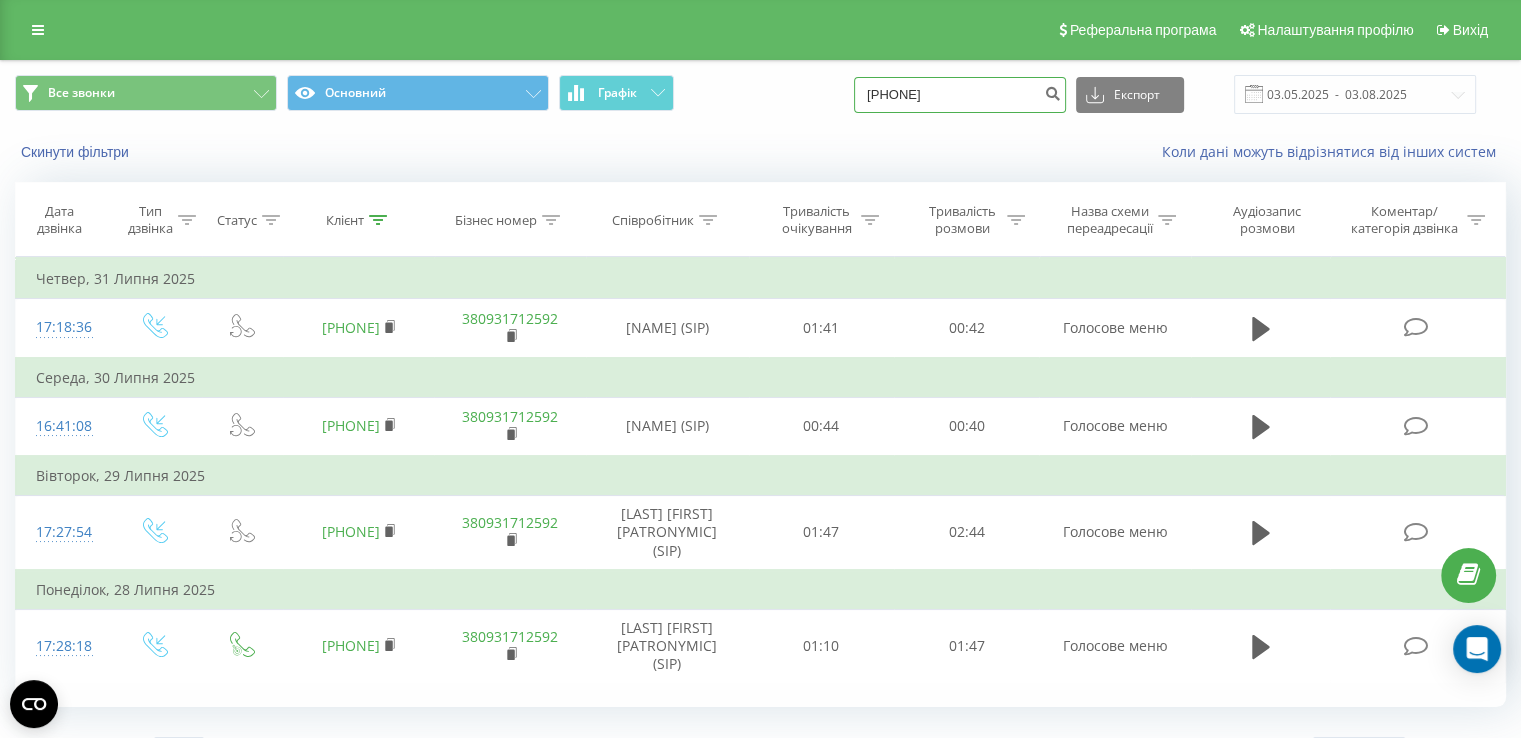 drag, startPoint x: 996, startPoint y: 90, endPoint x: 216, endPoint y: 59, distance: 780.6158 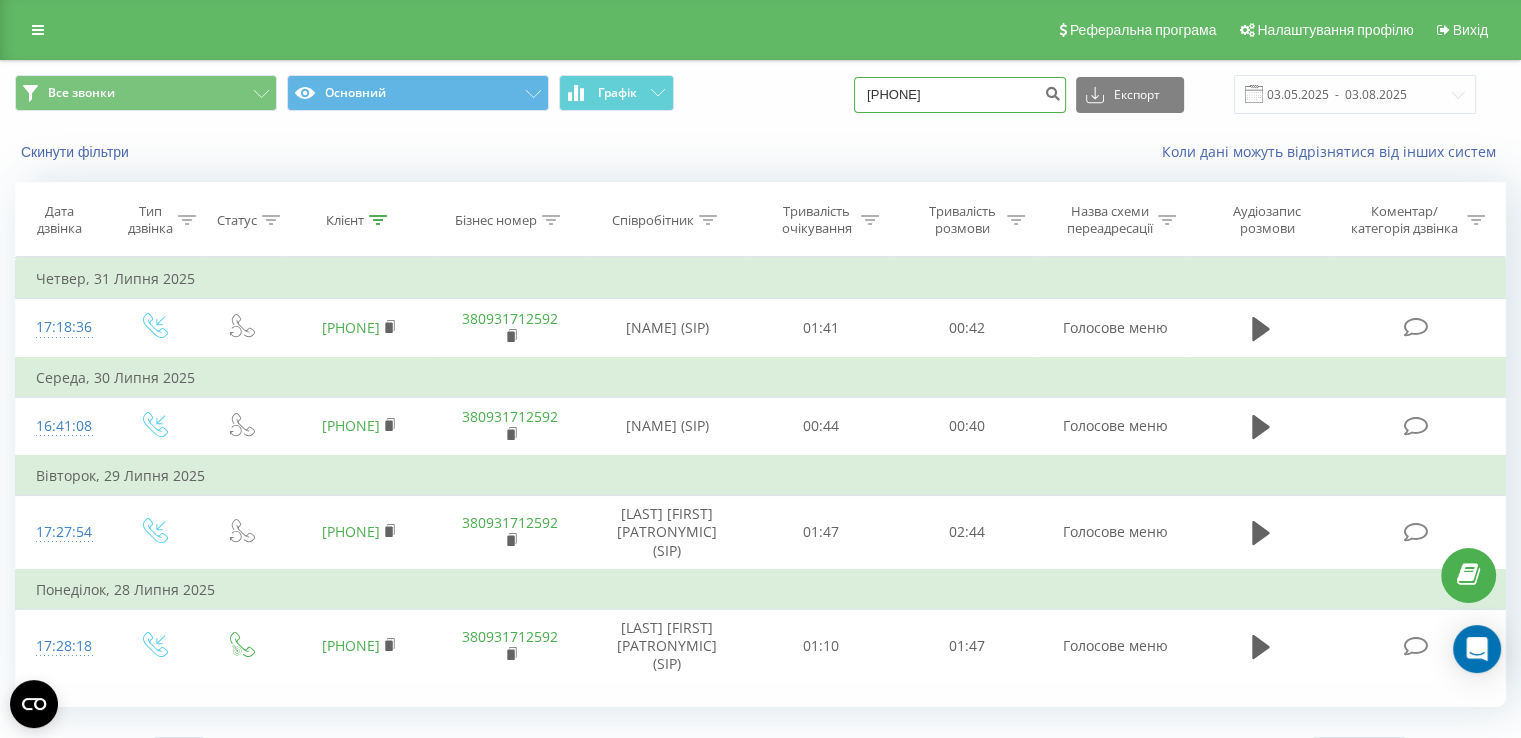 type on "[PHONE]" 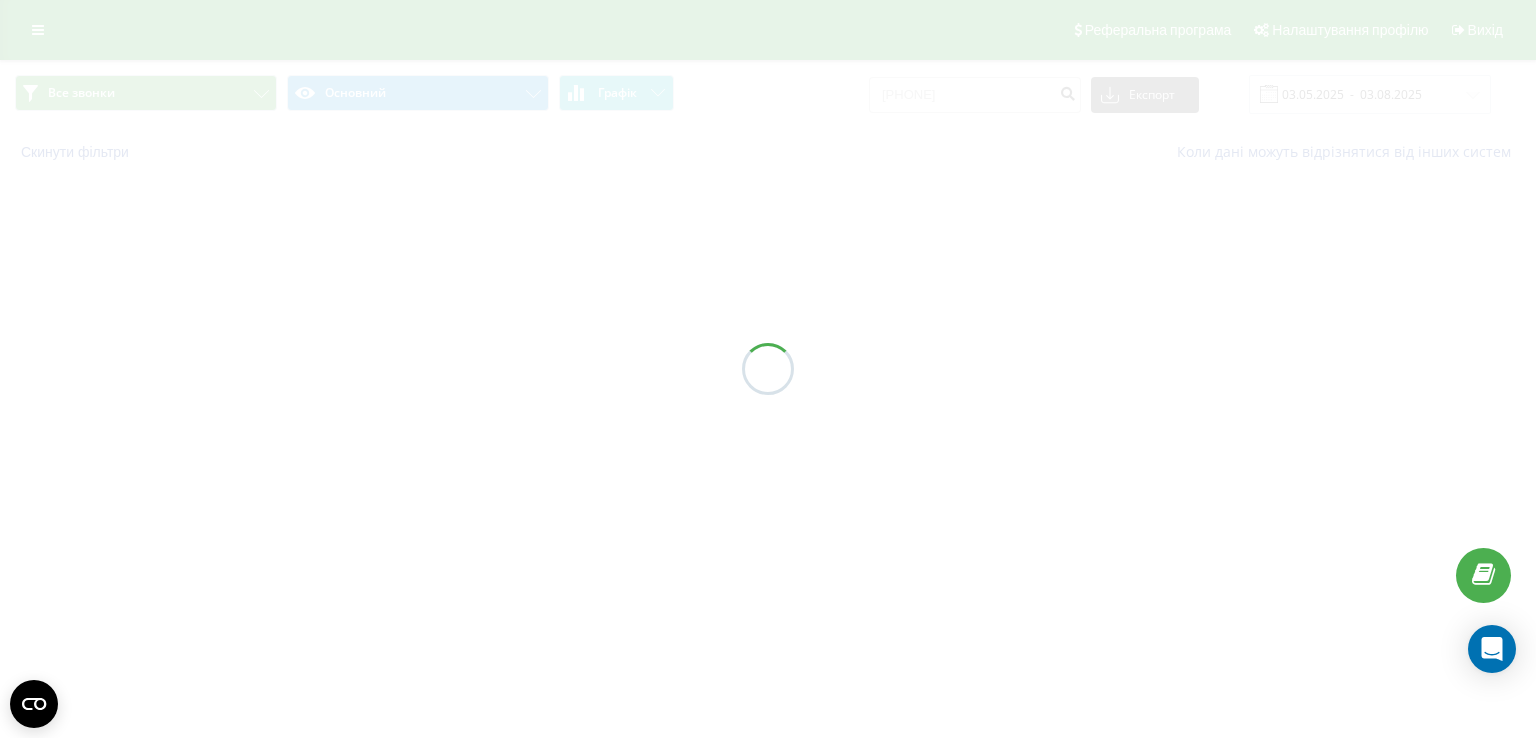 scroll, scrollTop: 0, scrollLeft: 0, axis: both 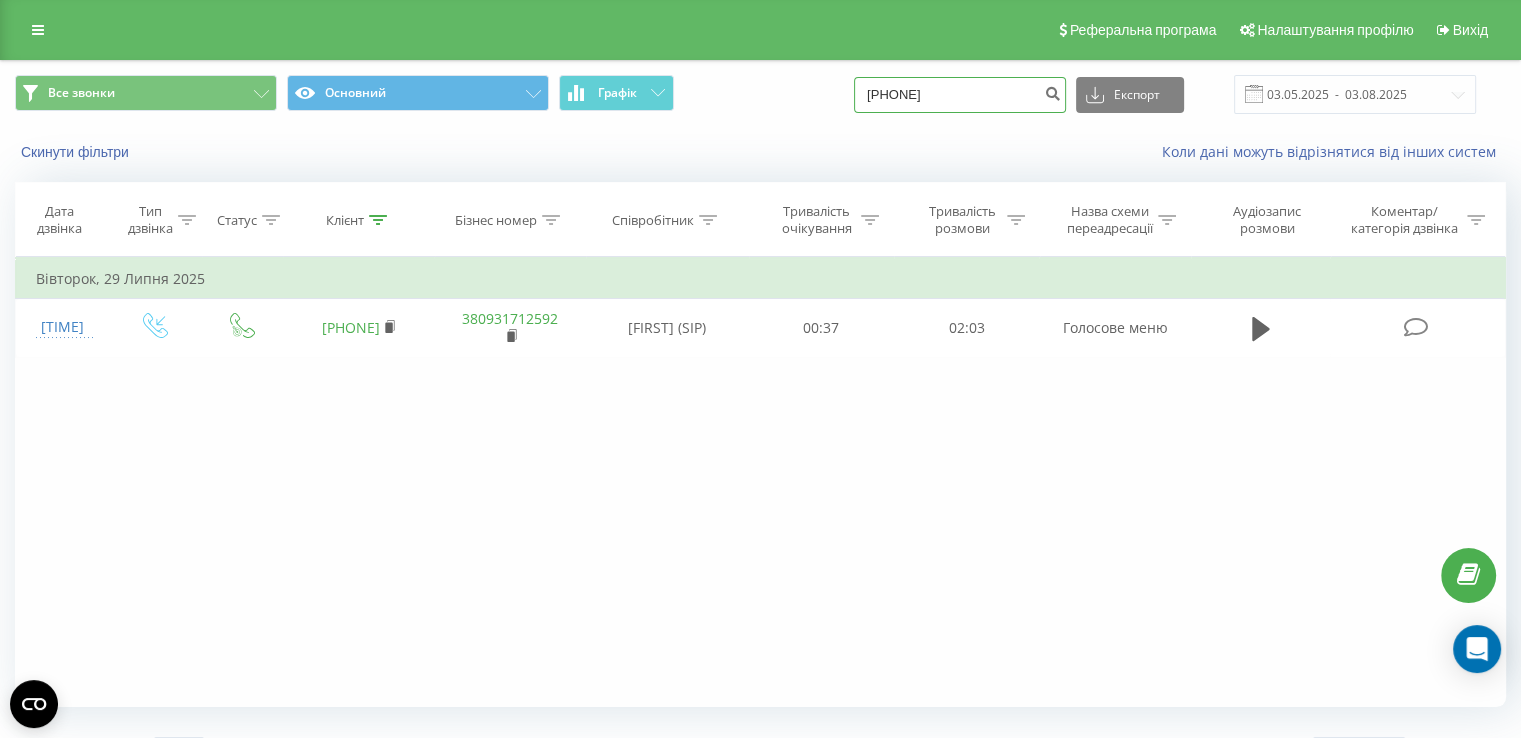 drag, startPoint x: 980, startPoint y: 101, endPoint x: 797, endPoint y: 103, distance: 183.01093 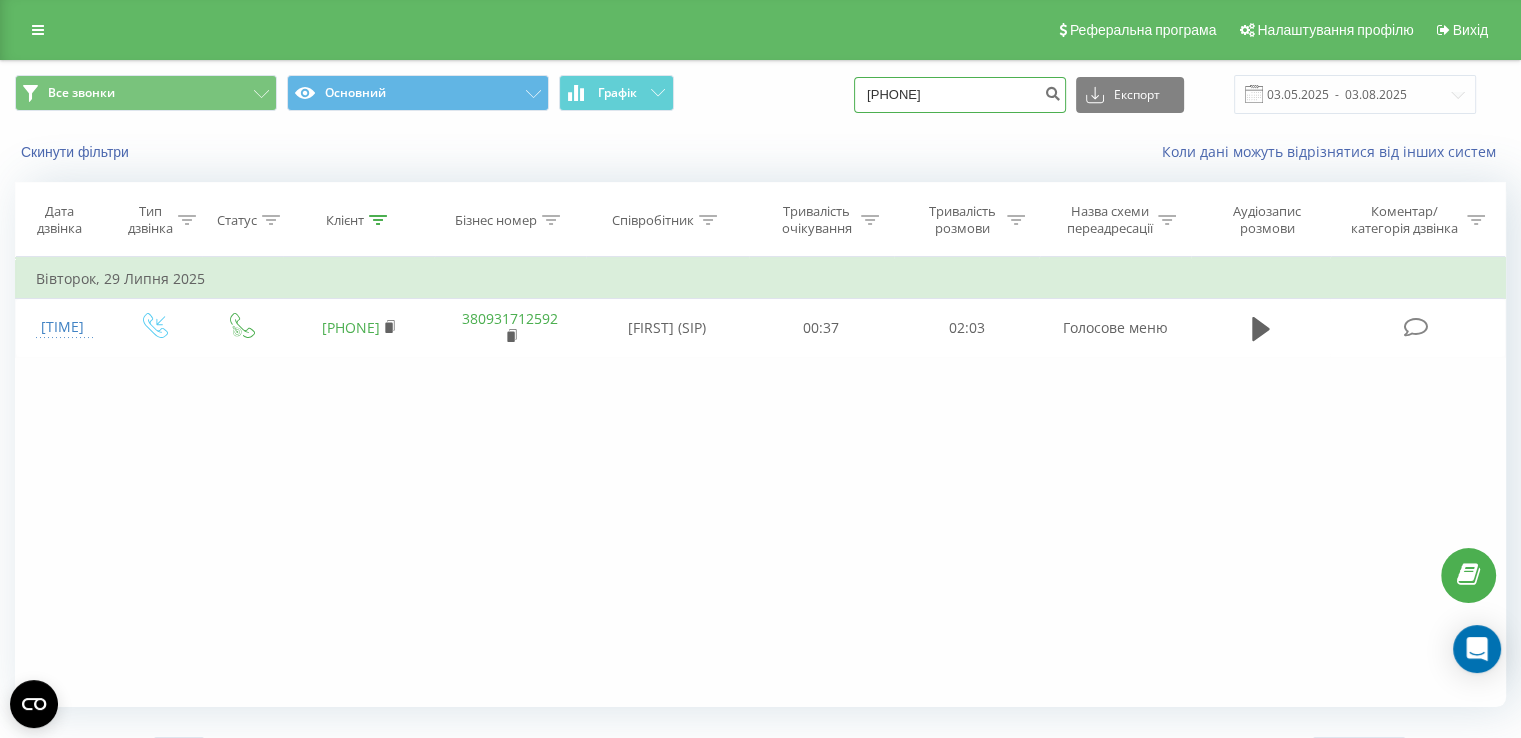 type on "[PHONE]" 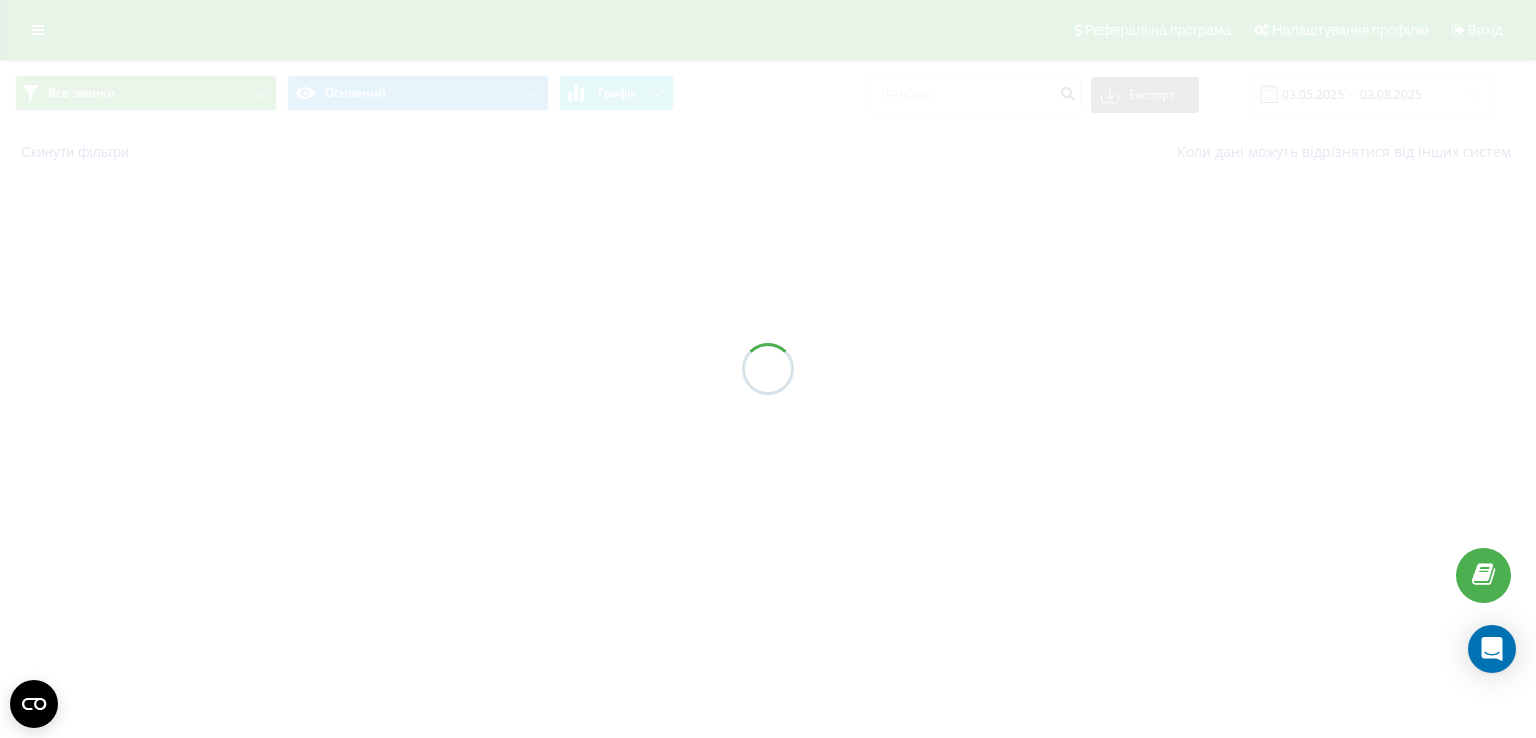 scroll, scrollTop: 0, scrollLeft: 0, axis: both 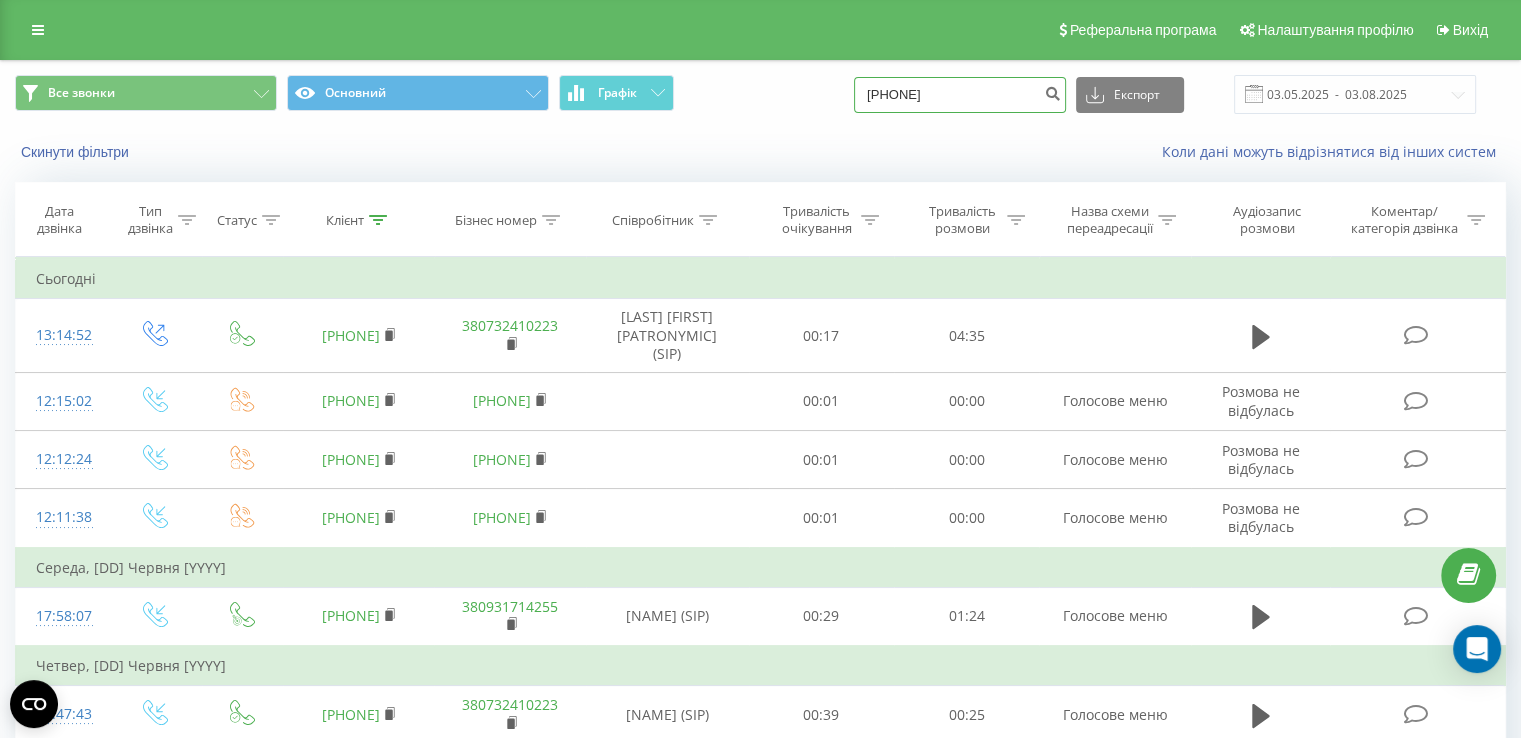 drag, startPoint x: 986, startPoint y: 83, endPoint x: 703, endPoint y: 109, distance: 284.19183 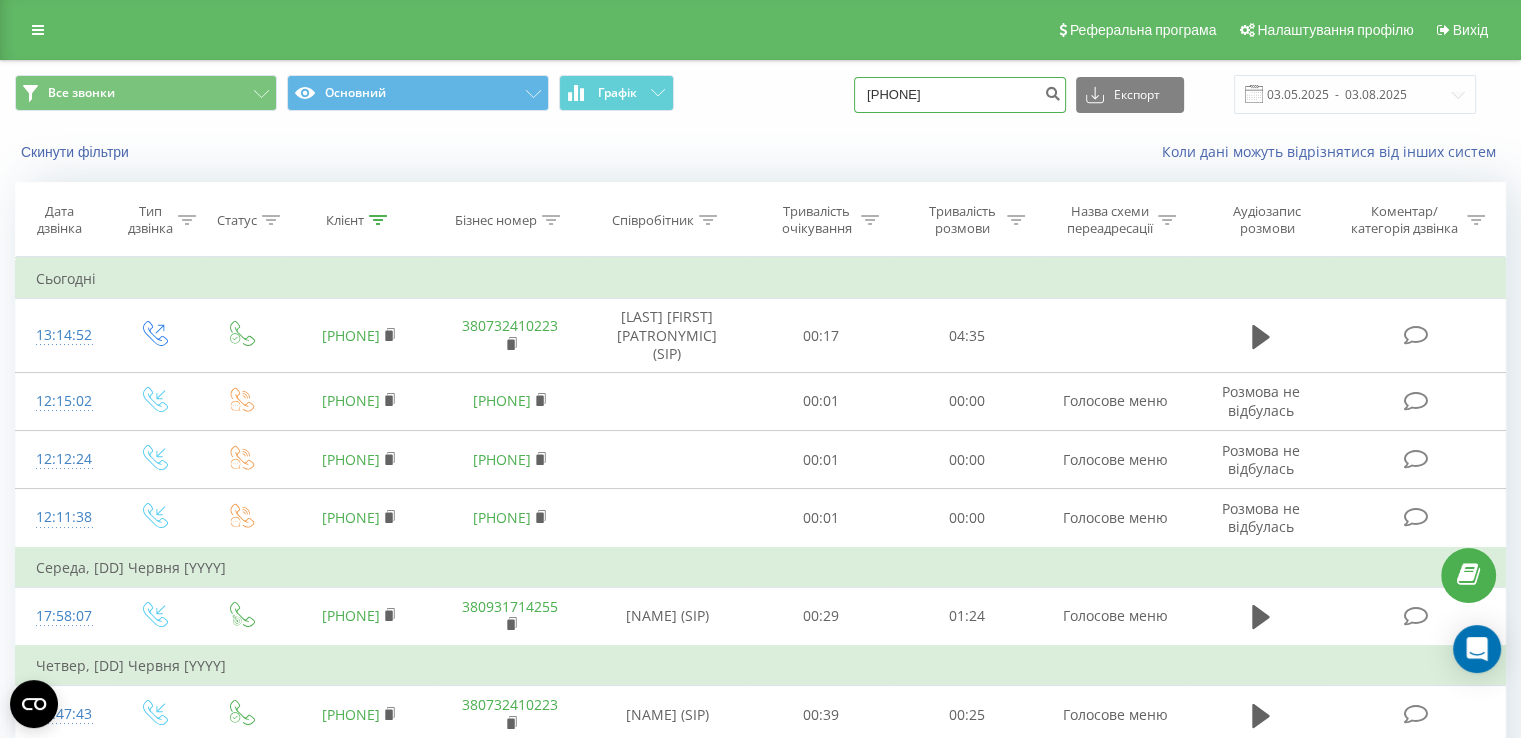 type on "[PHONE]" 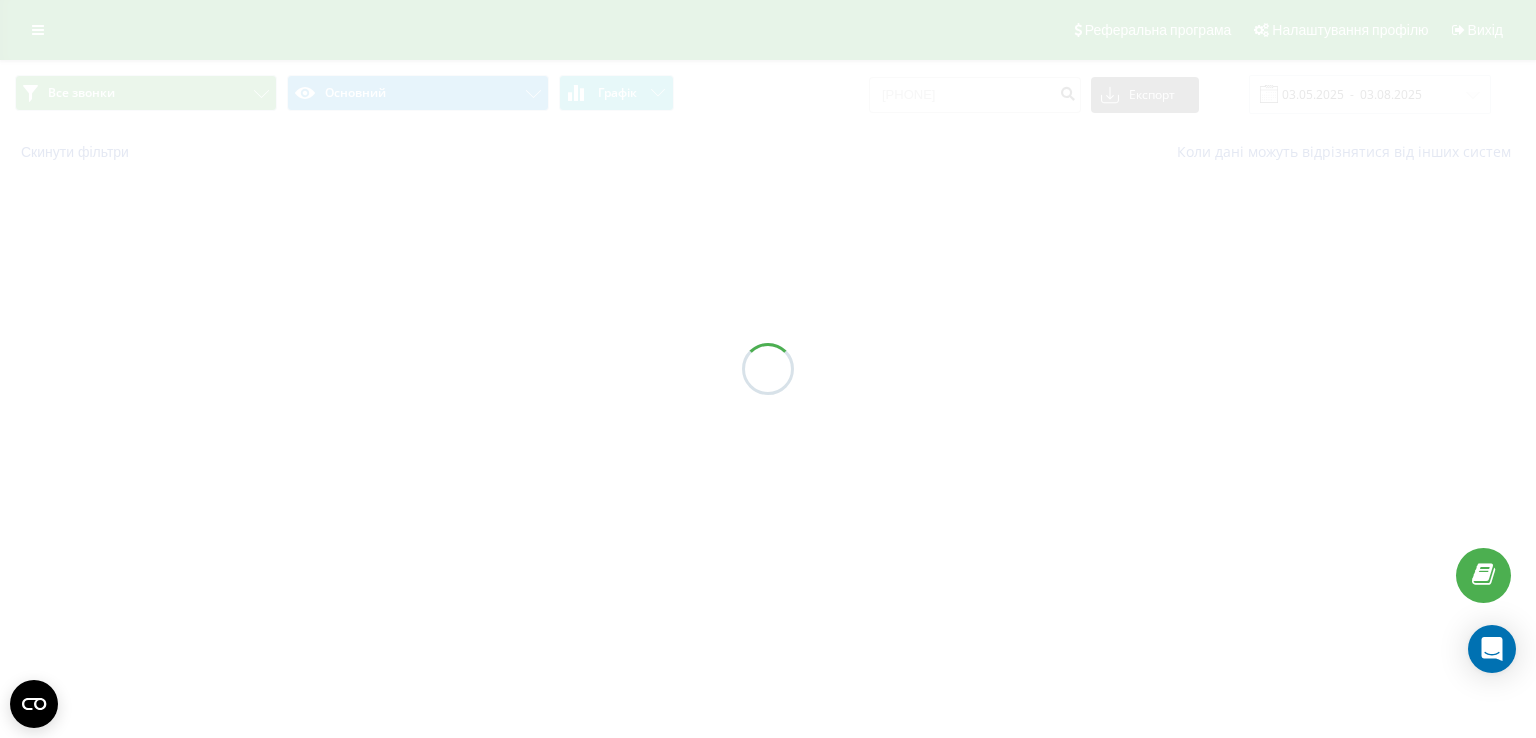 scroll, scrollTop: 0, scrollLeft: 0, axis: both 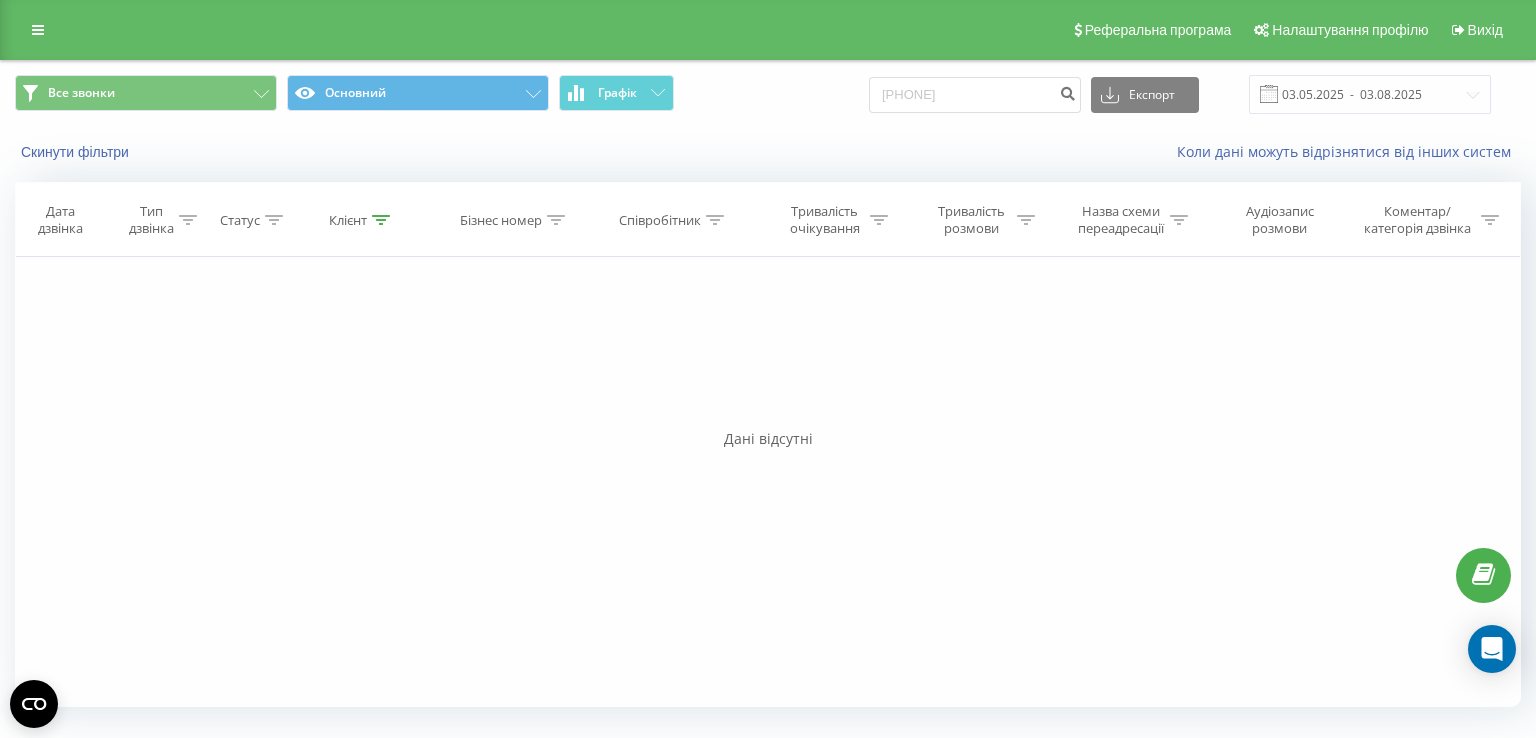 click on "Співробітник" at bounding box center [674, 220] 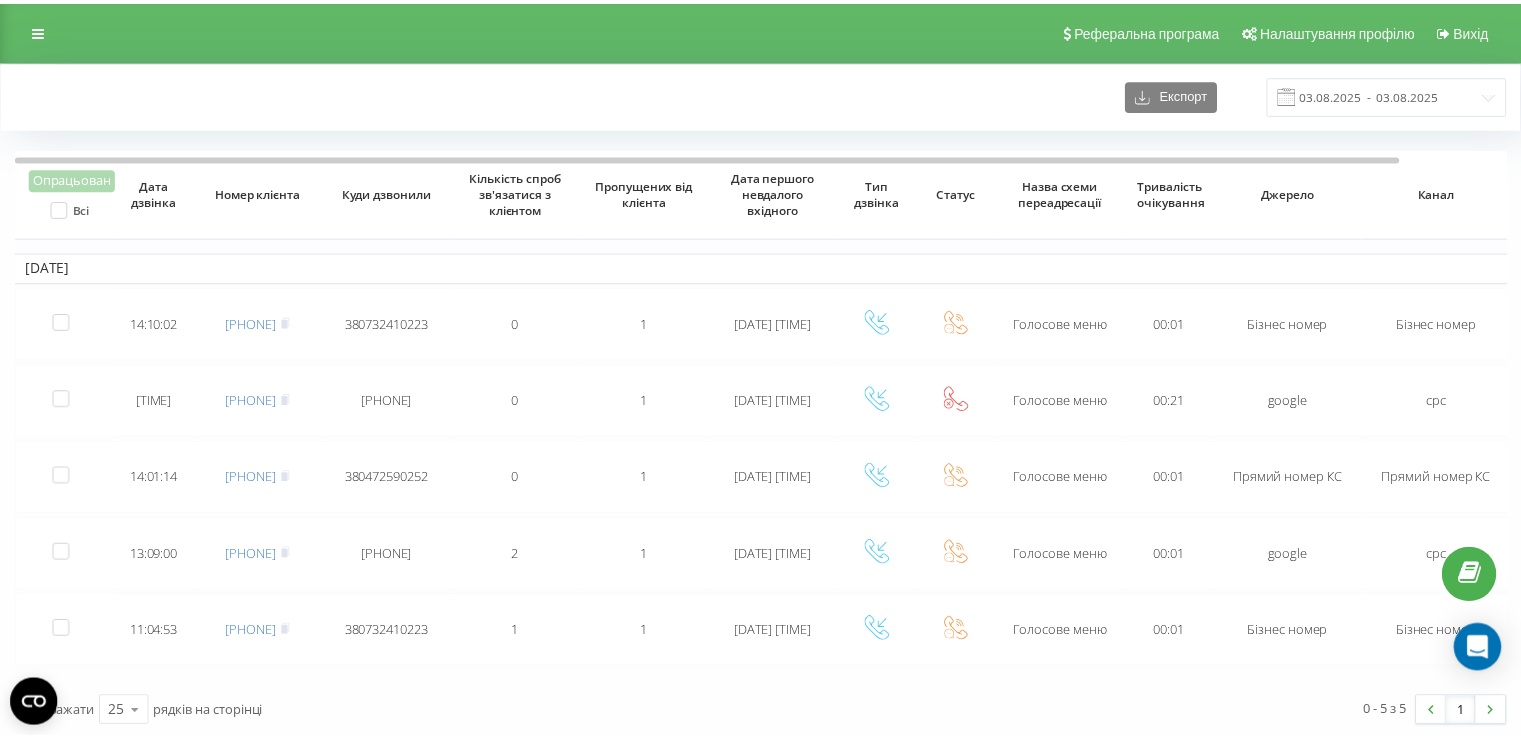 scroll, scrollTop: 0, scrollLeft: 0, axis: both 